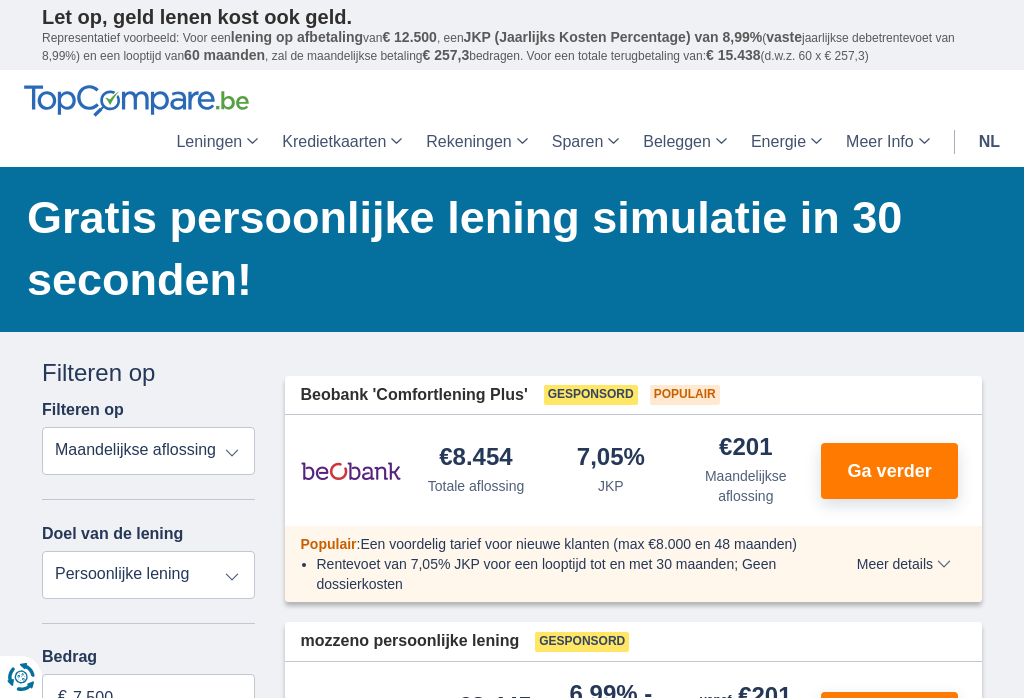 scroll, scrollTop: 0, scrollLeft: 0, axis: both 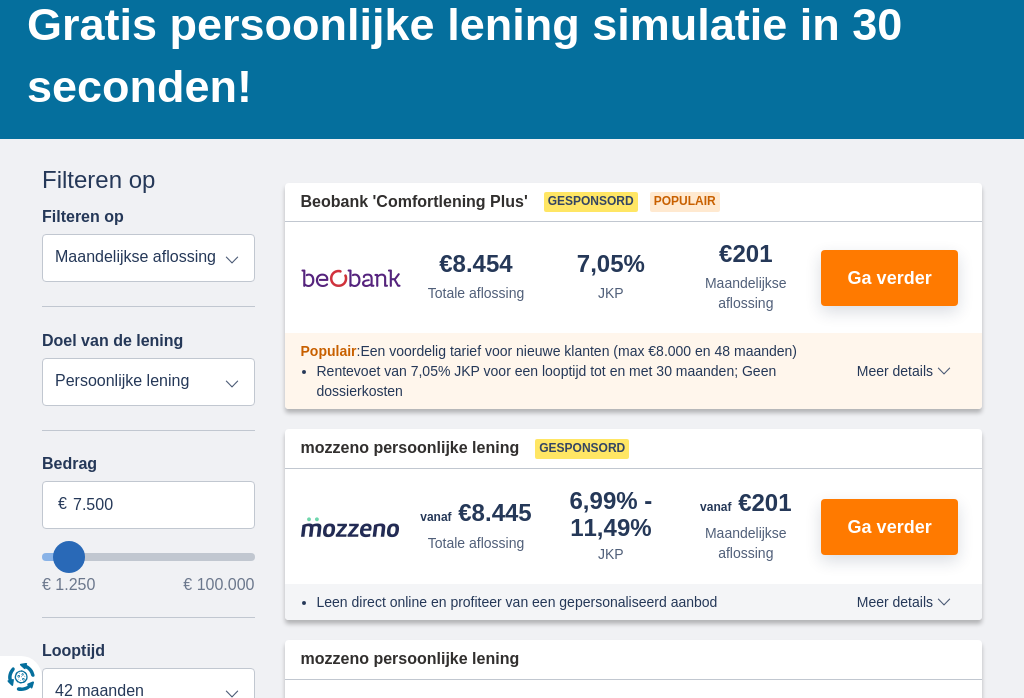type on "12.250" 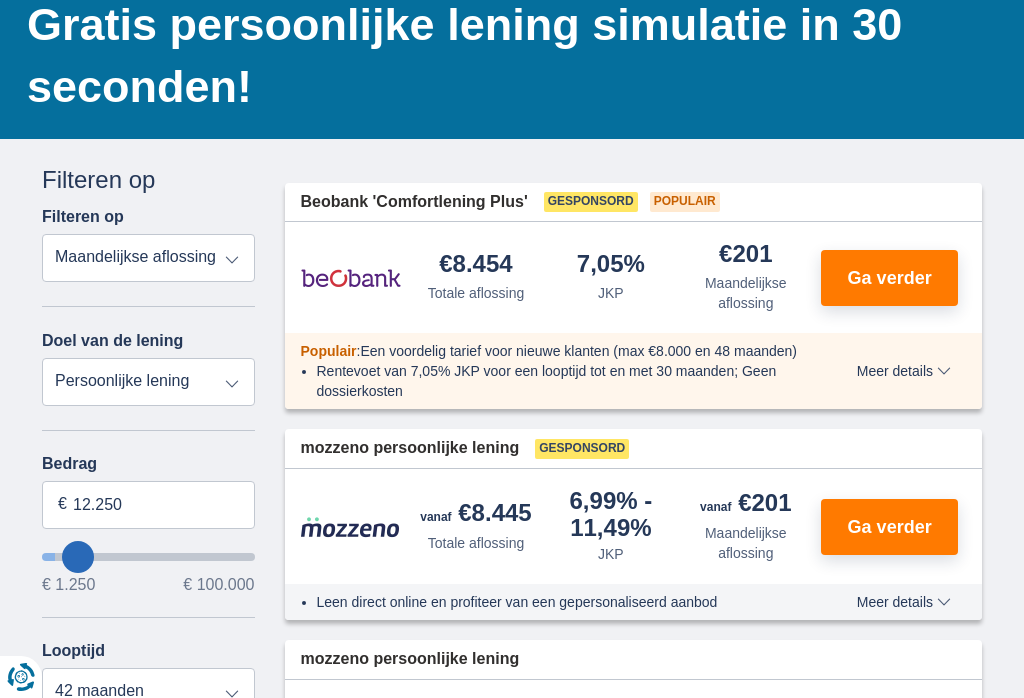 type on "13.250" 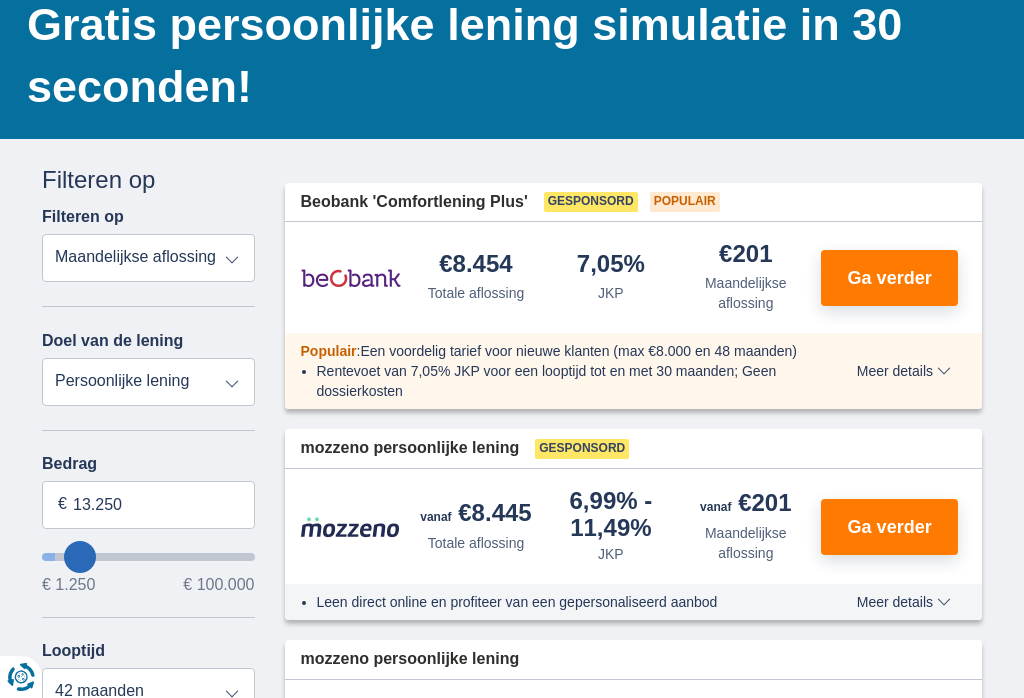 type on "14.250" 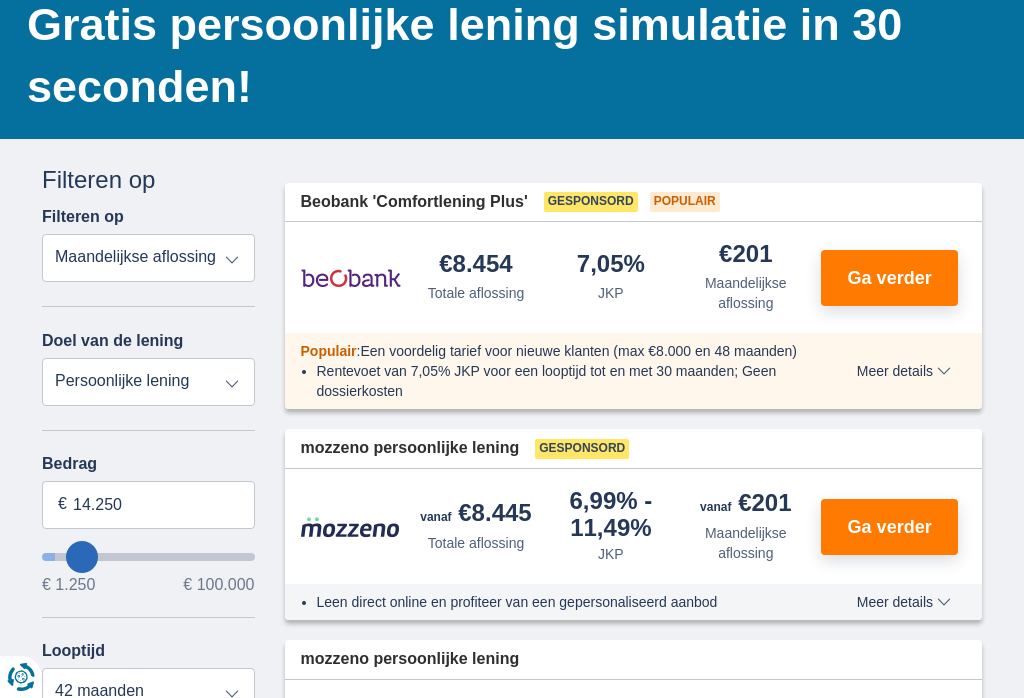 select on "60" 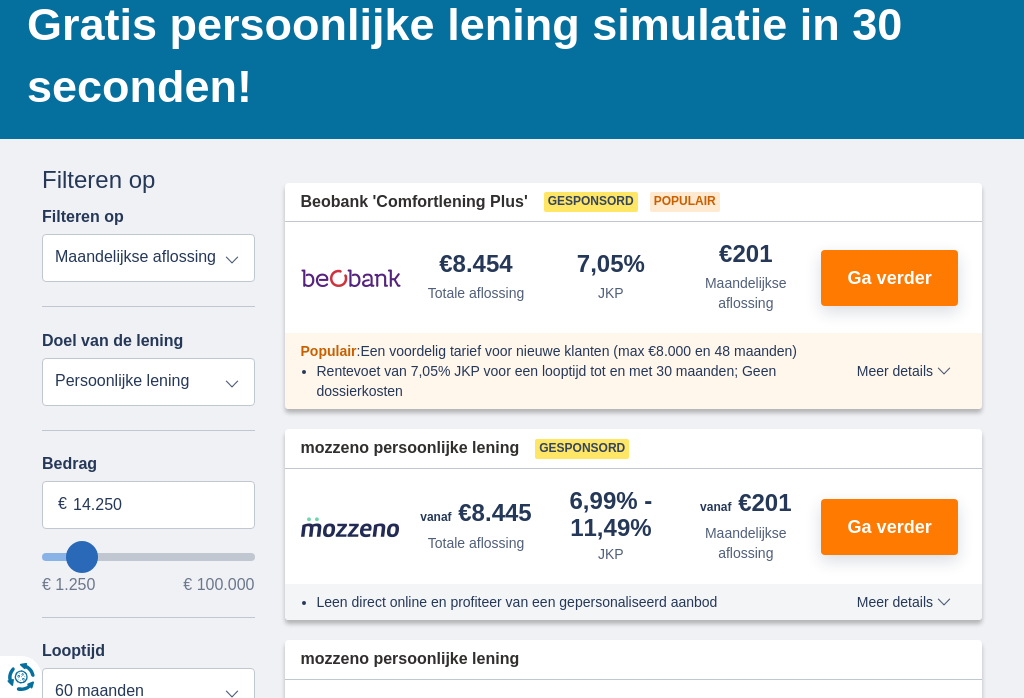 type on "15.250" 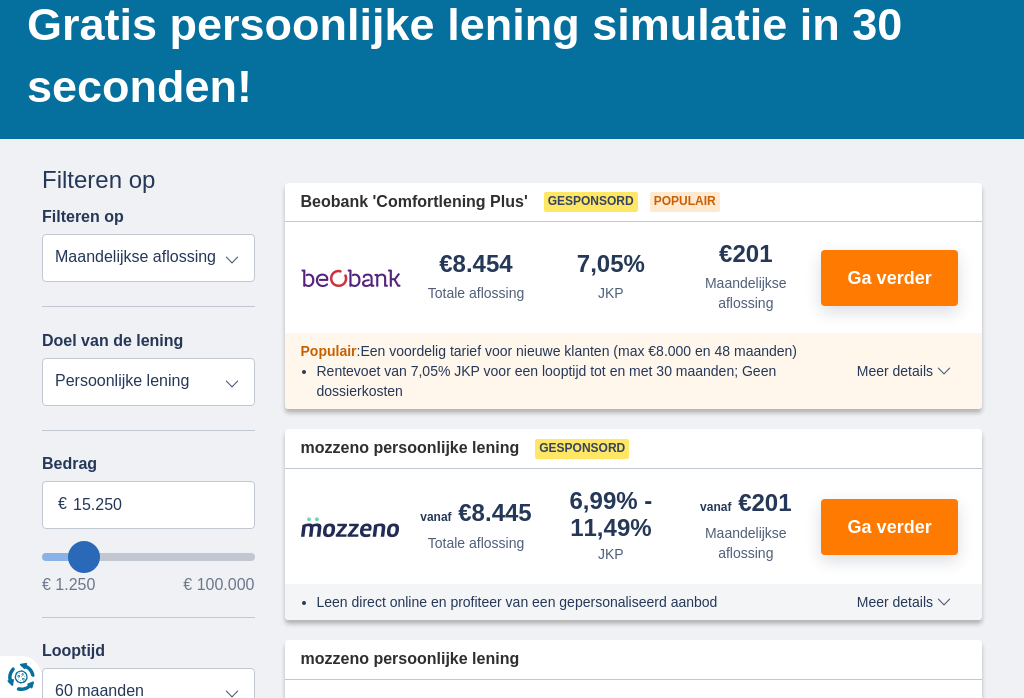 type on "16.250" 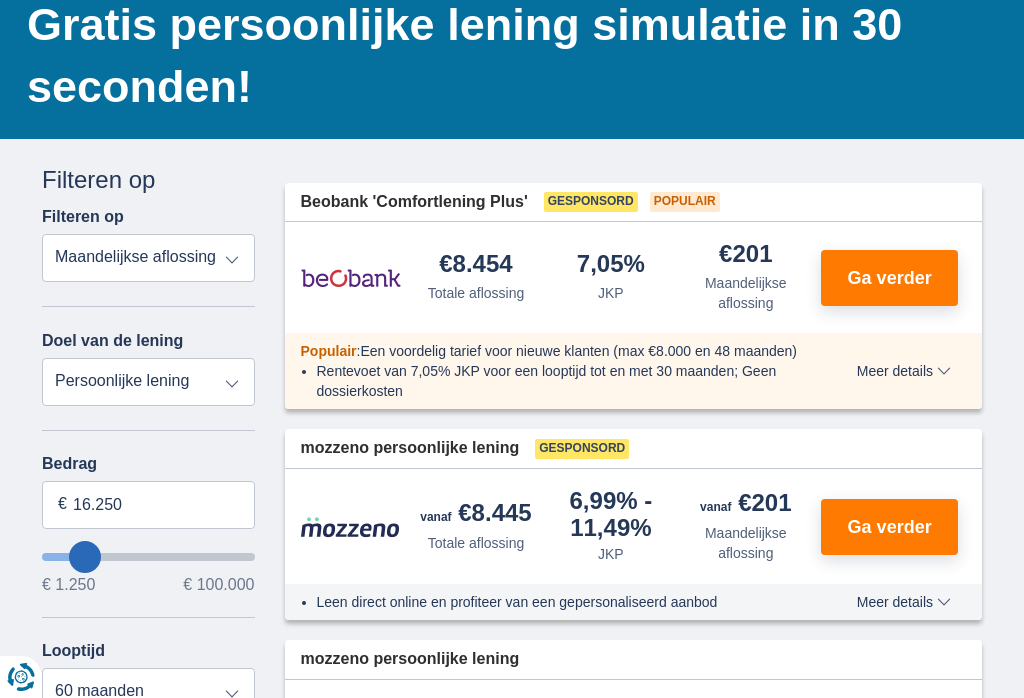 type on "17.250" 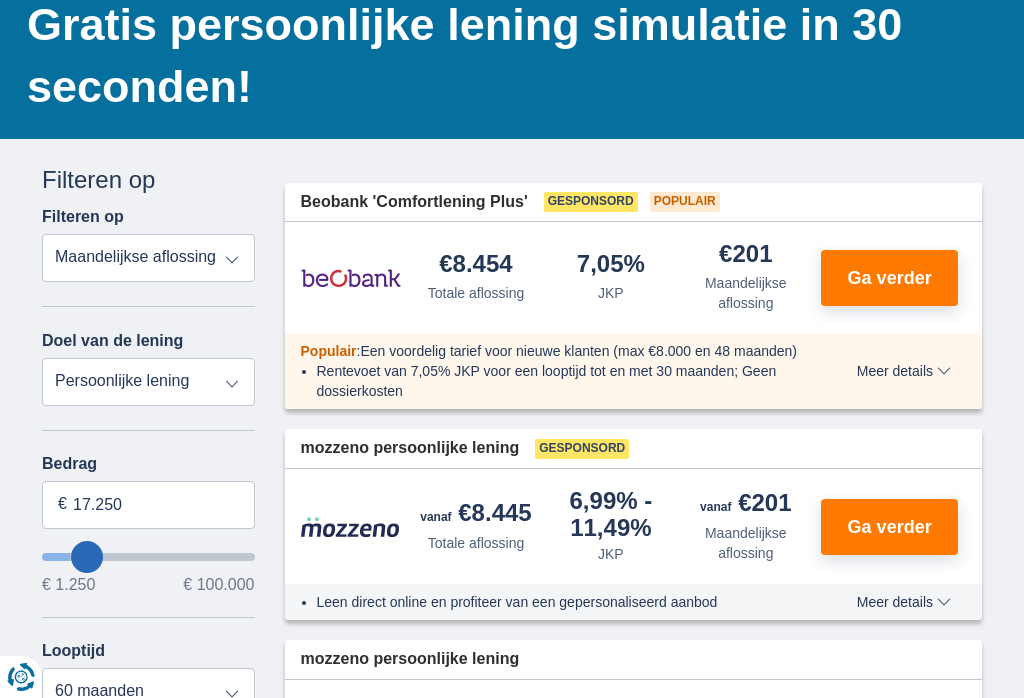 type on "18.250" 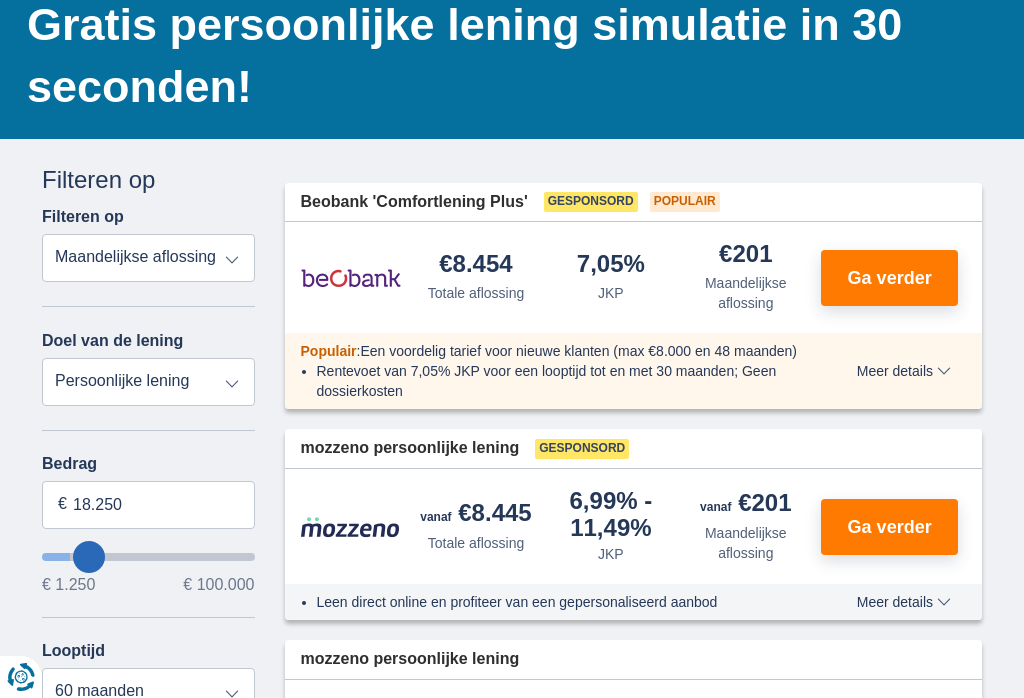 type on "19.250" 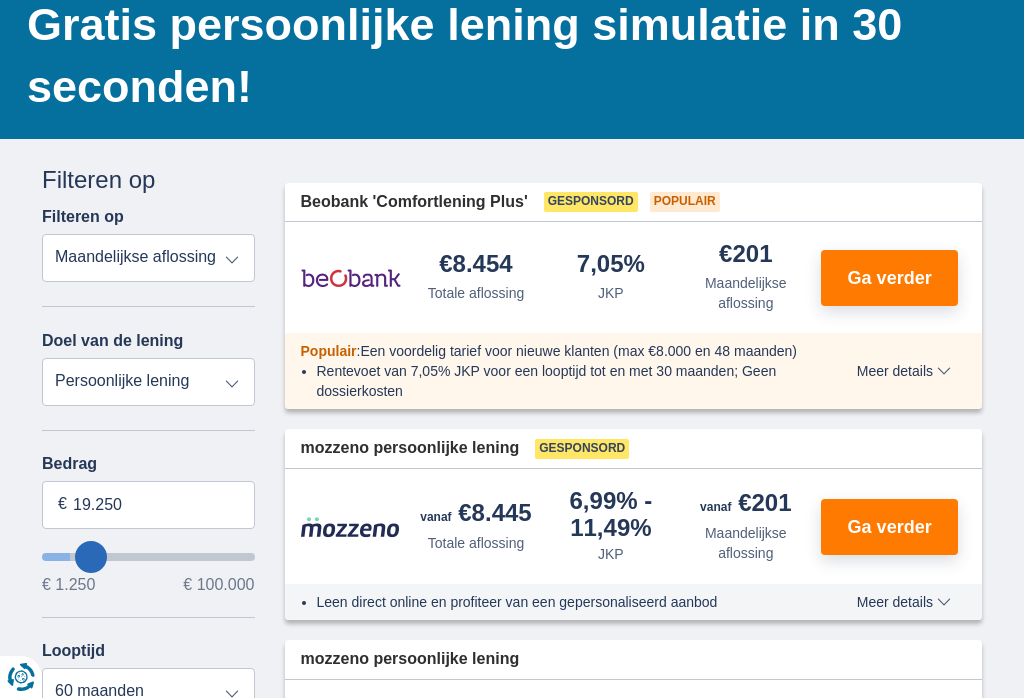 type on "20.250" 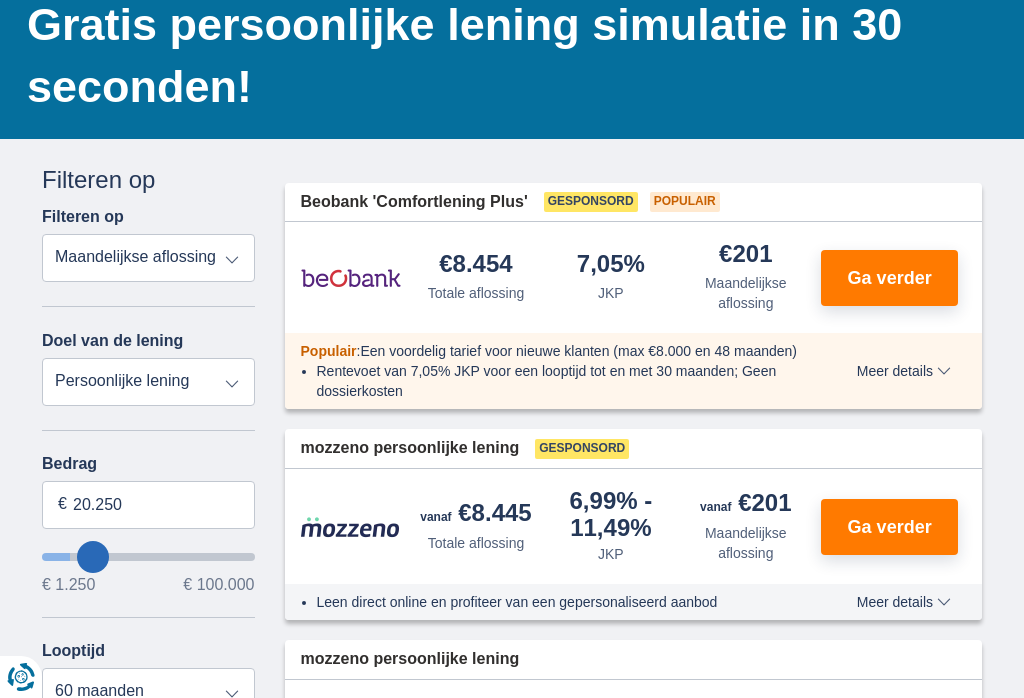 type on "21.250" 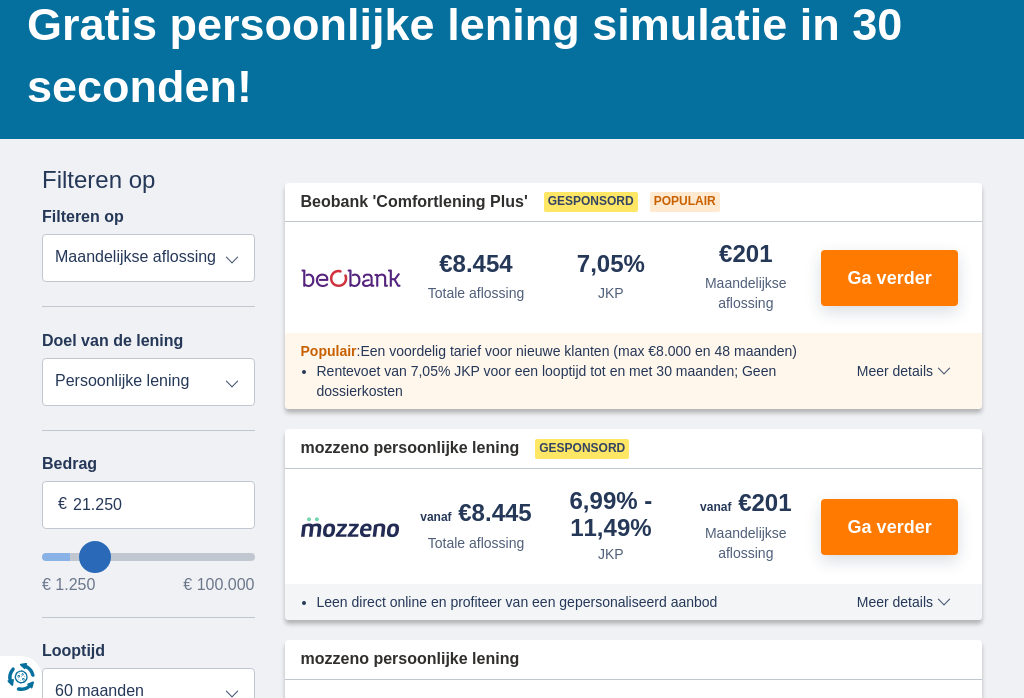 select on "120" 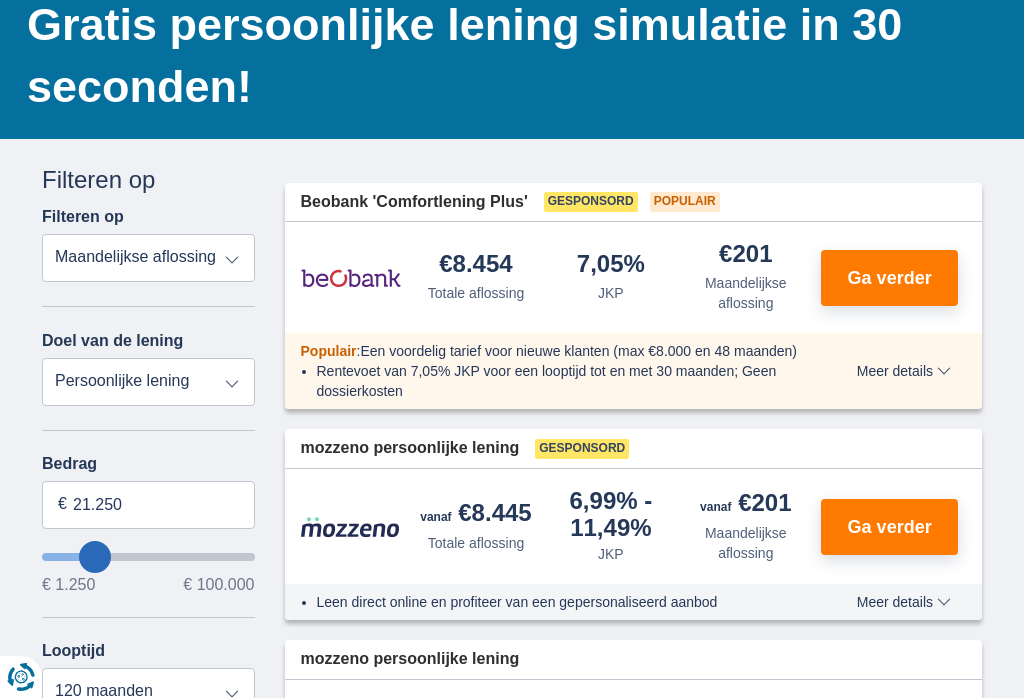 type on "22.250" 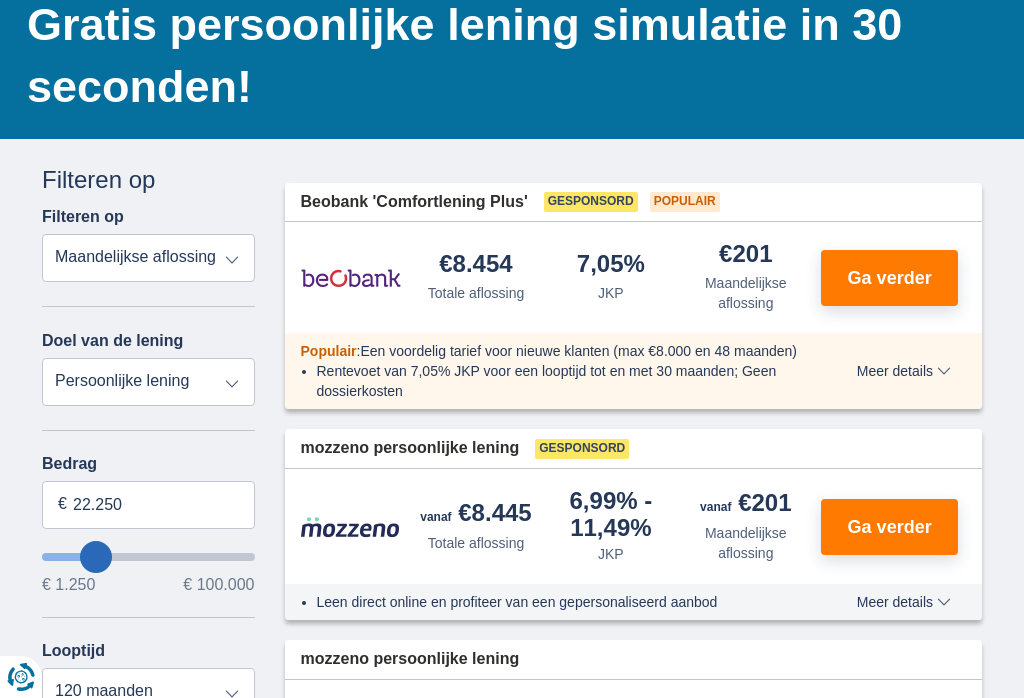type on "23.250" 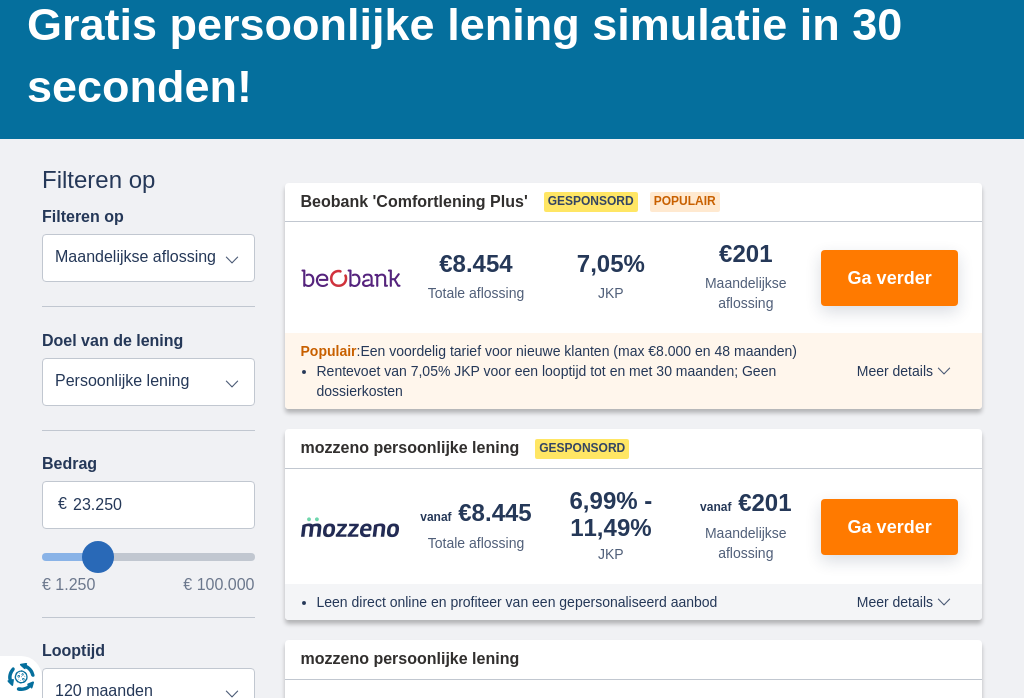 type on "24.250" 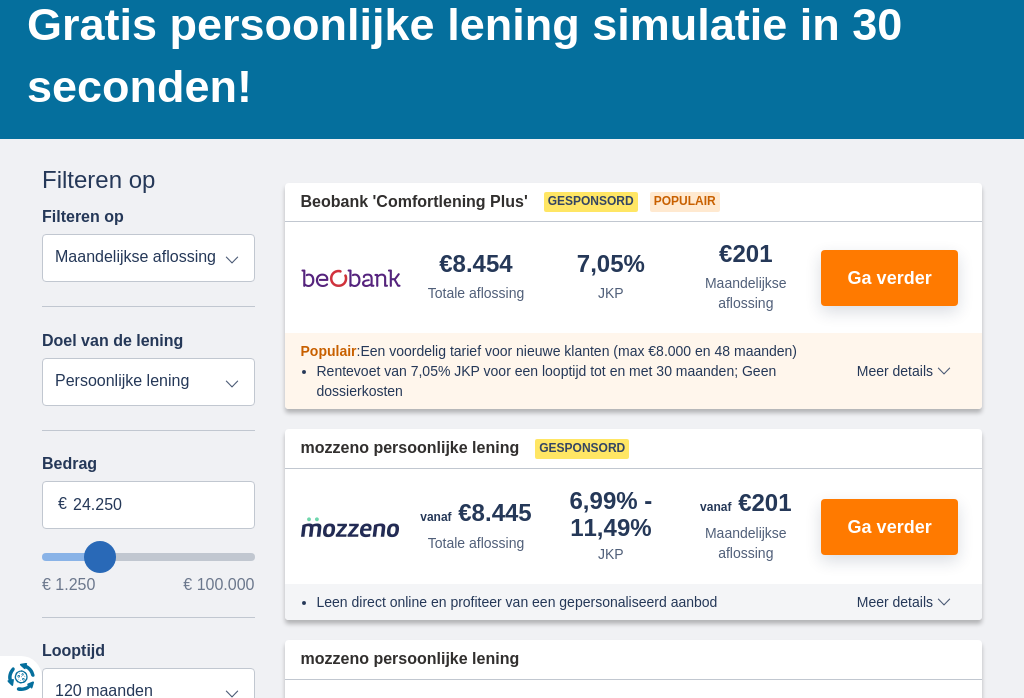 type on "25.250" 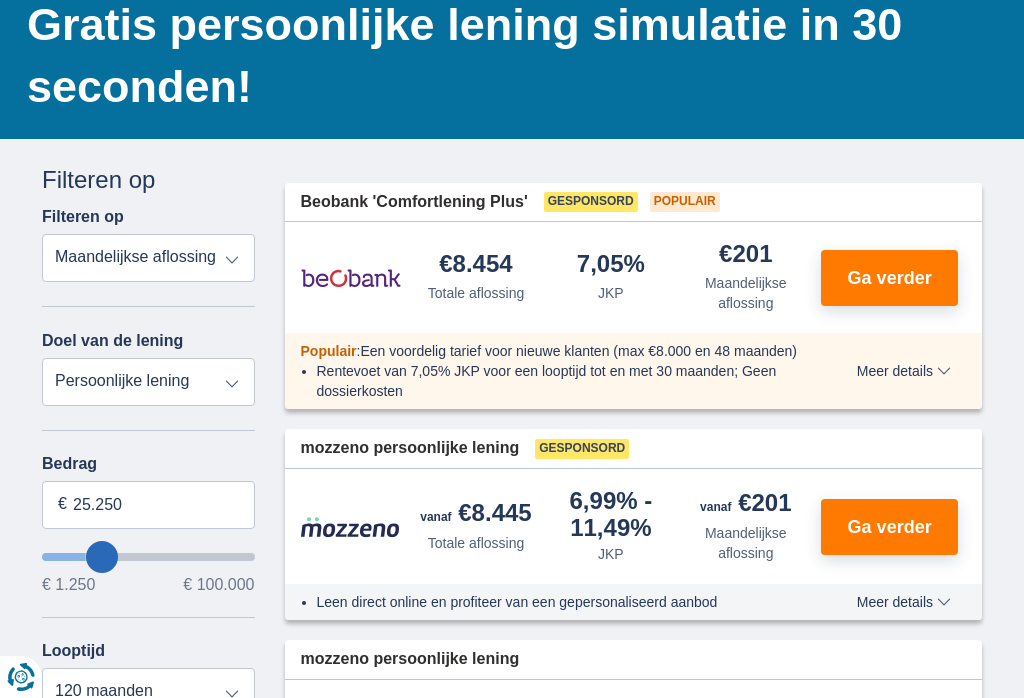 type on "26.250" 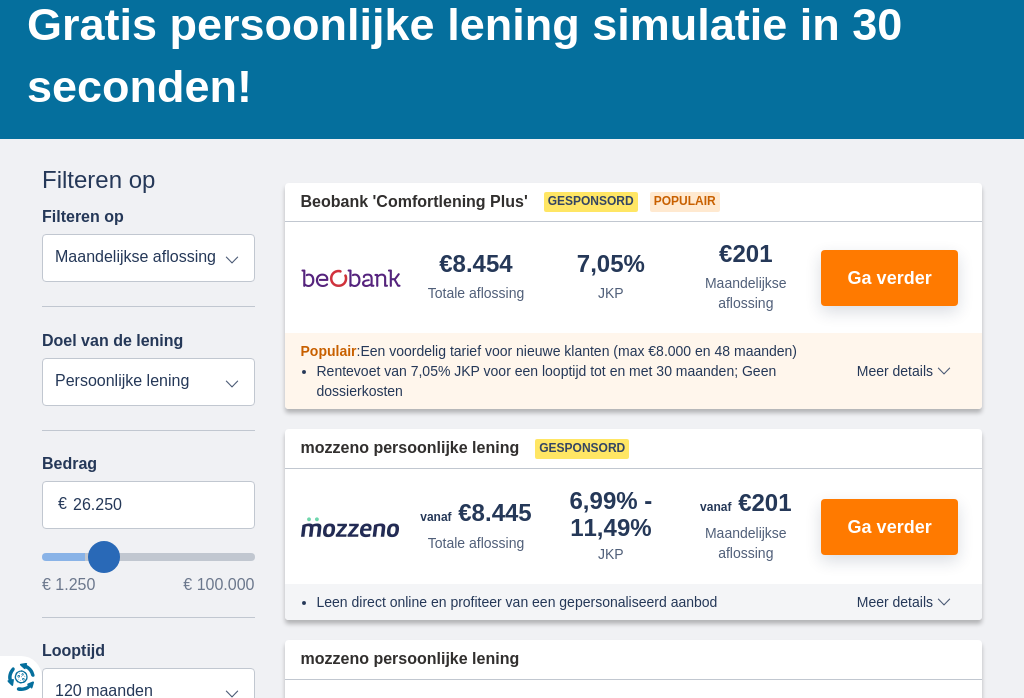 type on "27.250" 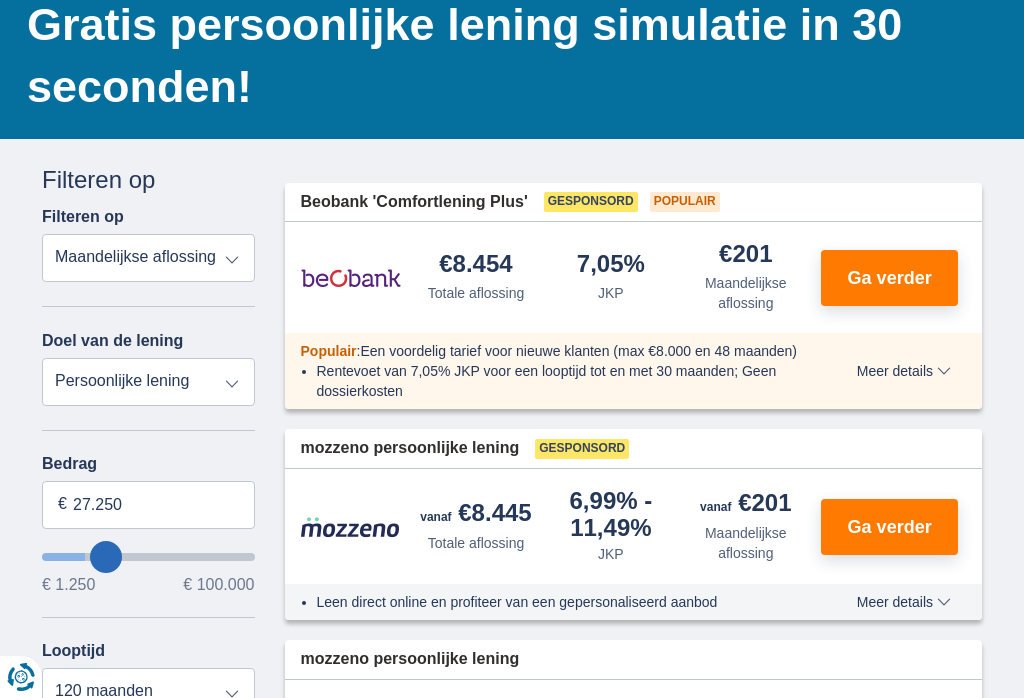 type on "28.250" 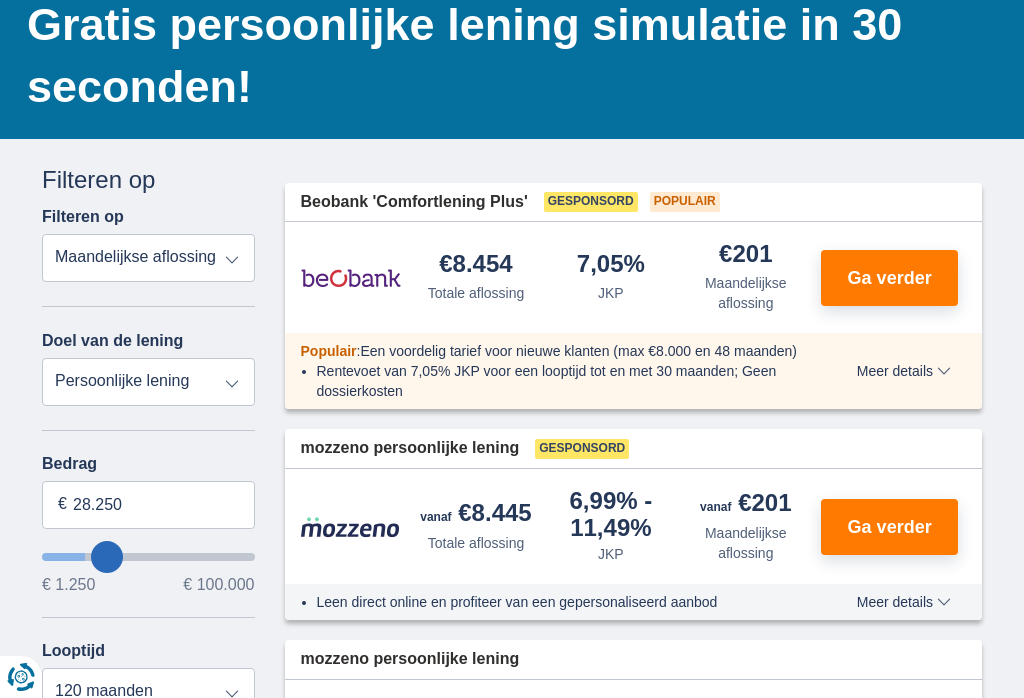 type on "29.250" 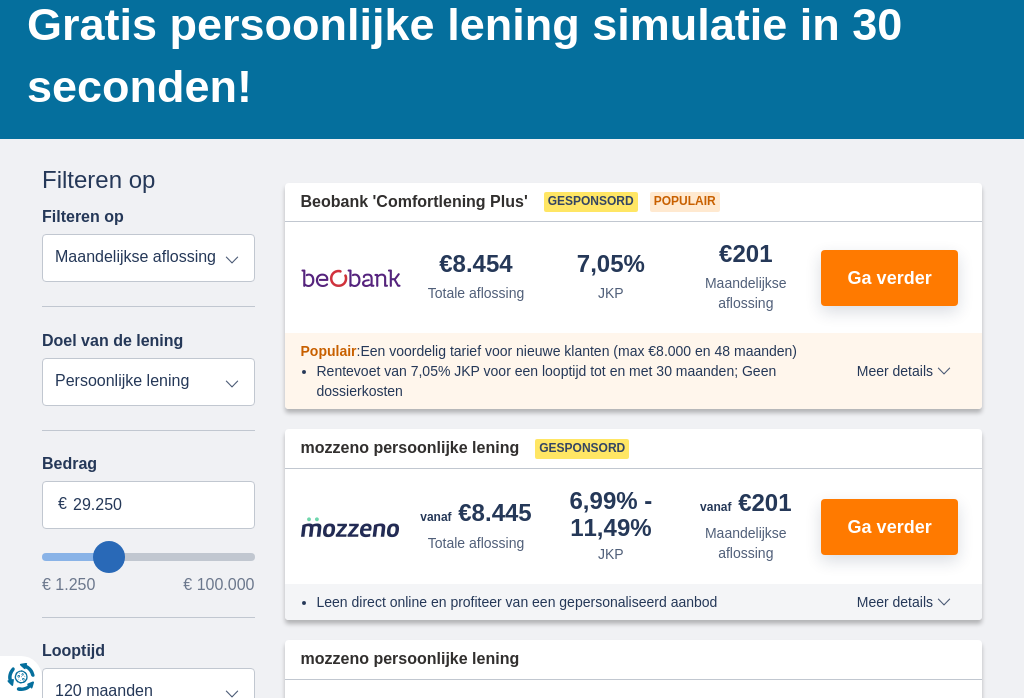type on "30.250" 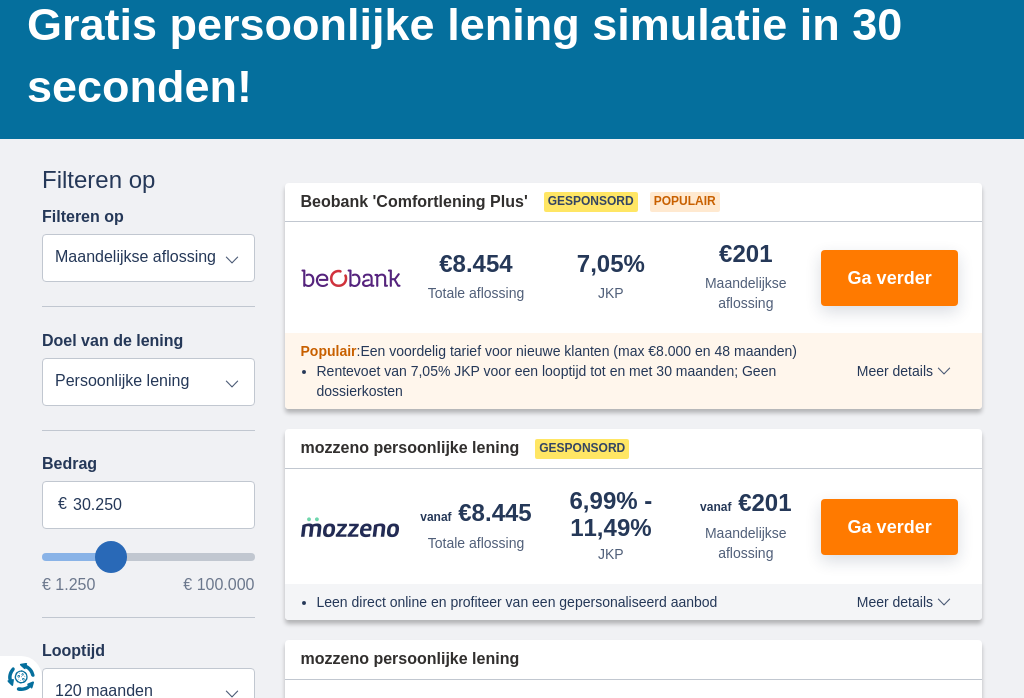 type on "31.250" 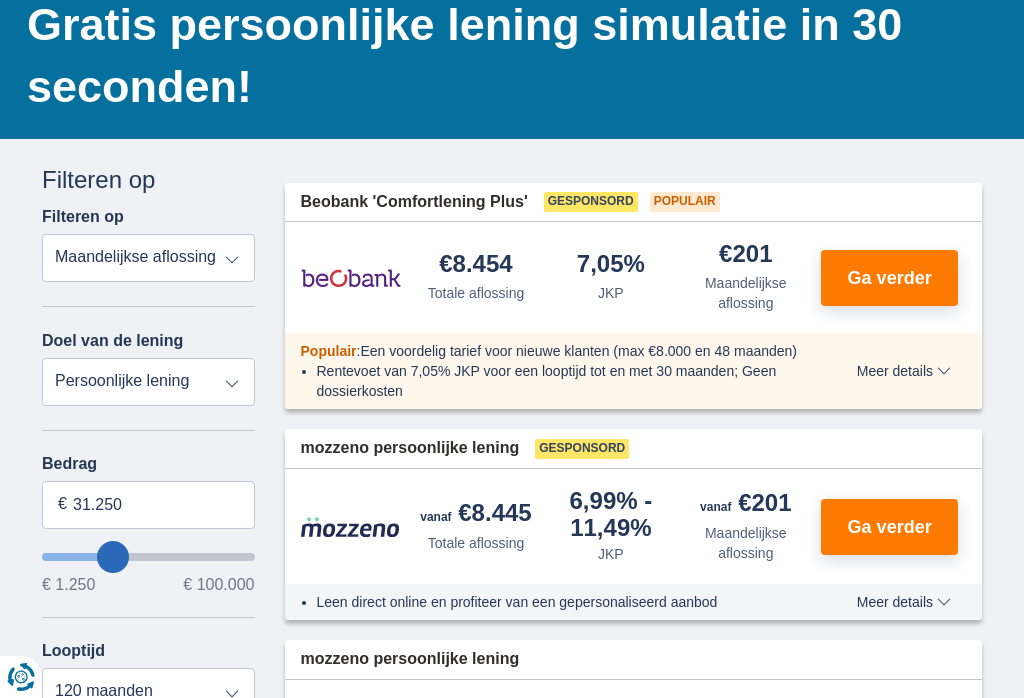 type on "32.250" 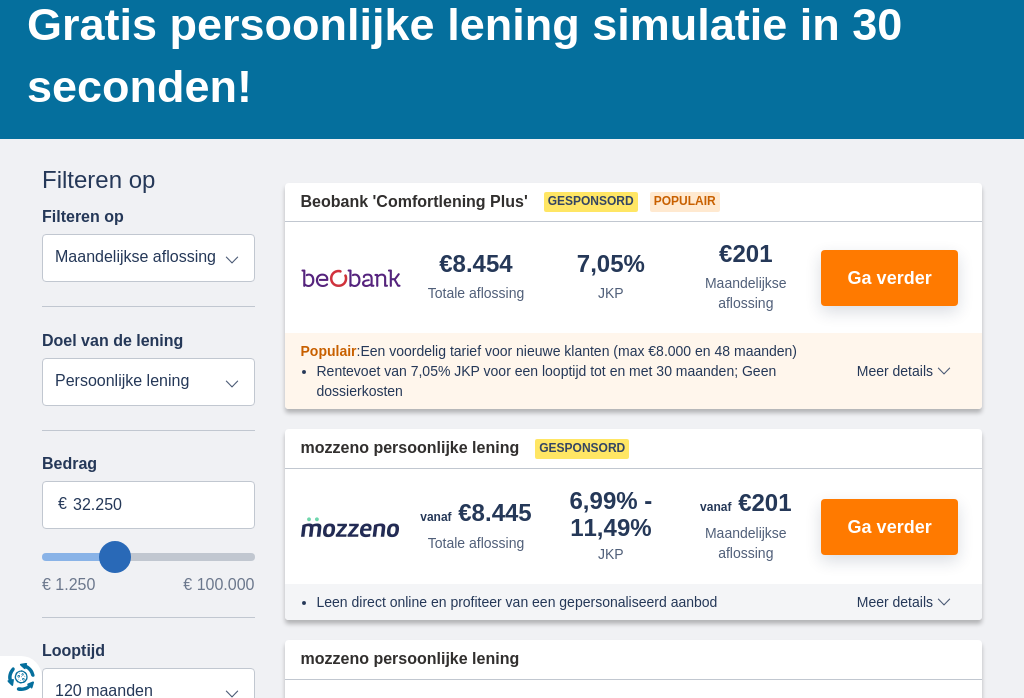 type on "33.250" 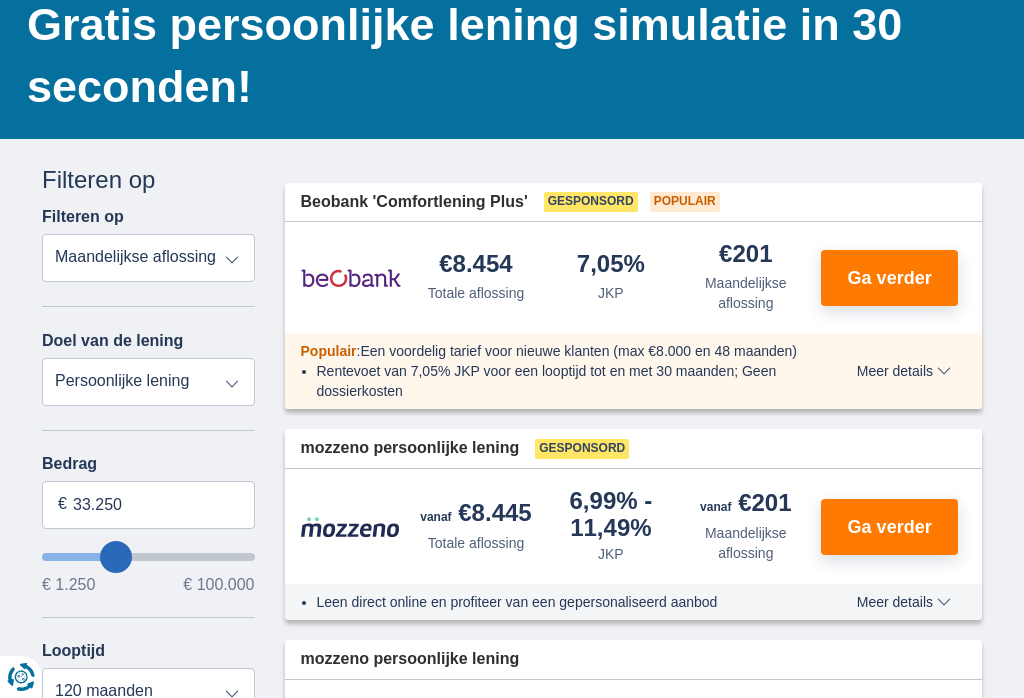 type on "34.250" 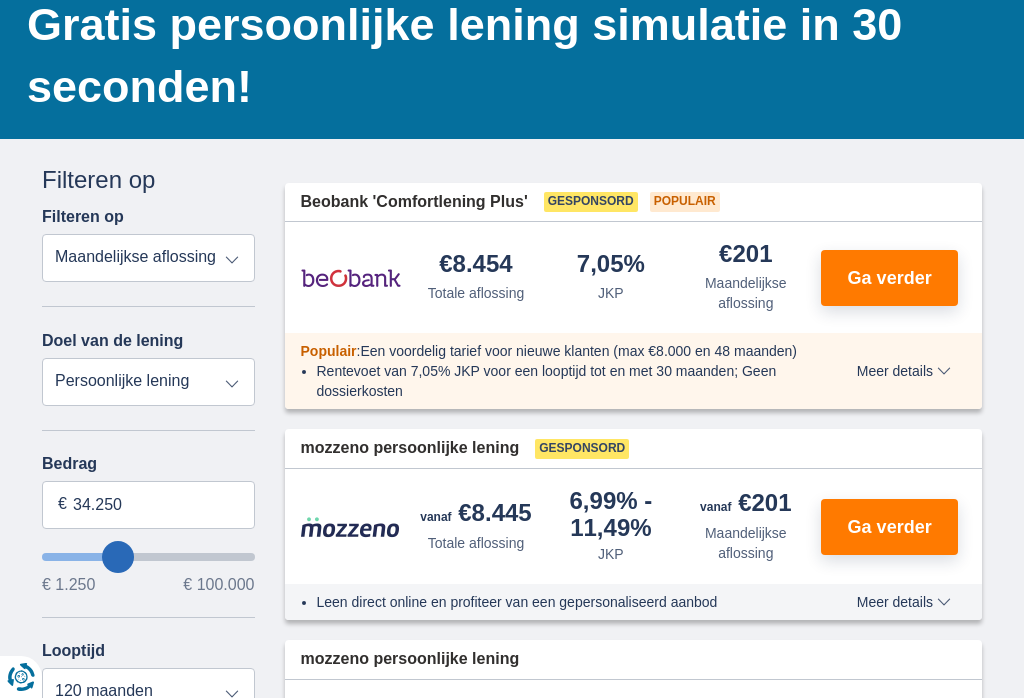 type on "35.250" 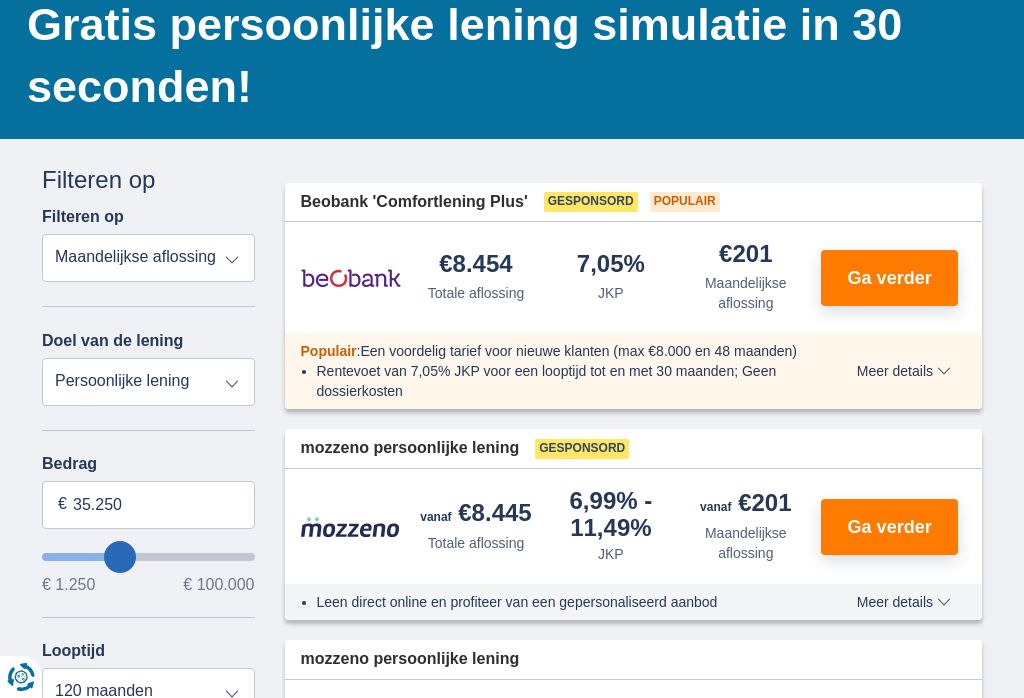 type on "36.250" 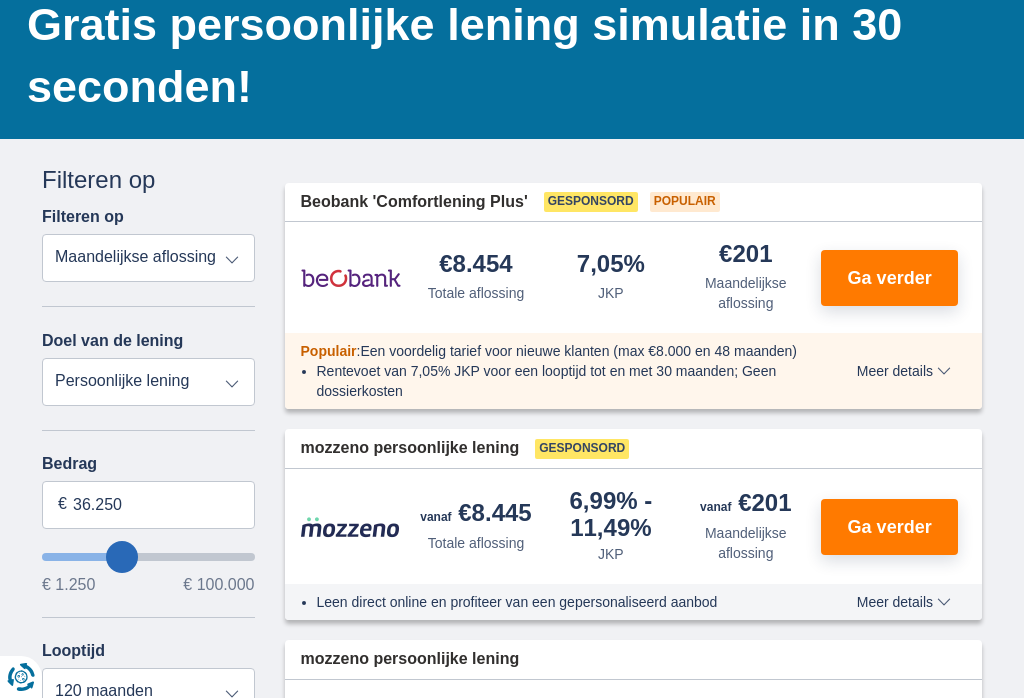 type on "37.250" 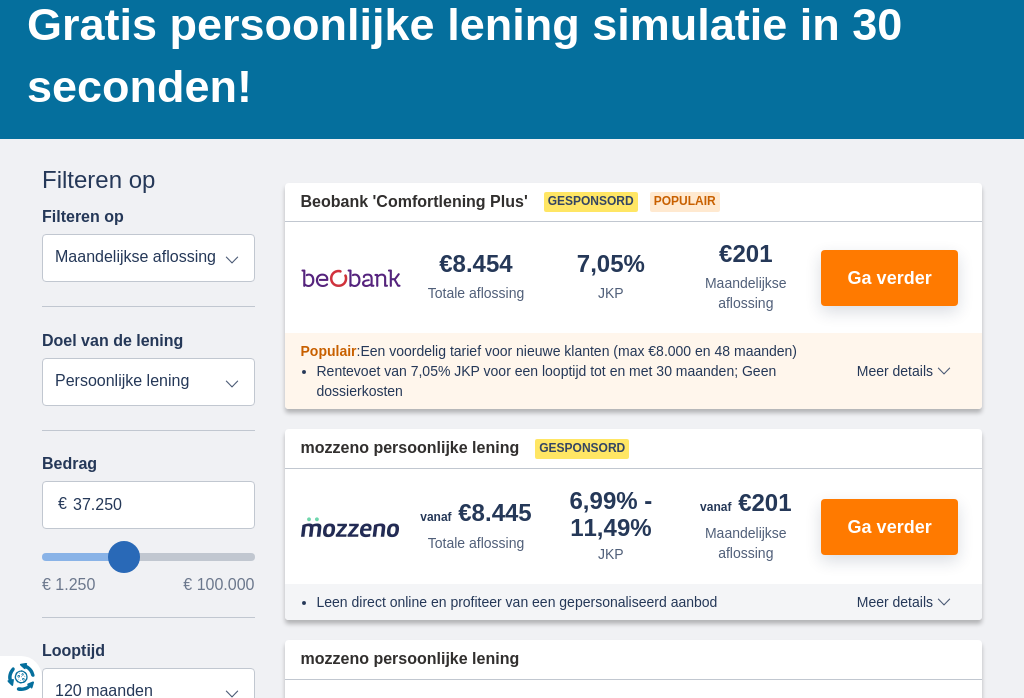 type on "38.250" 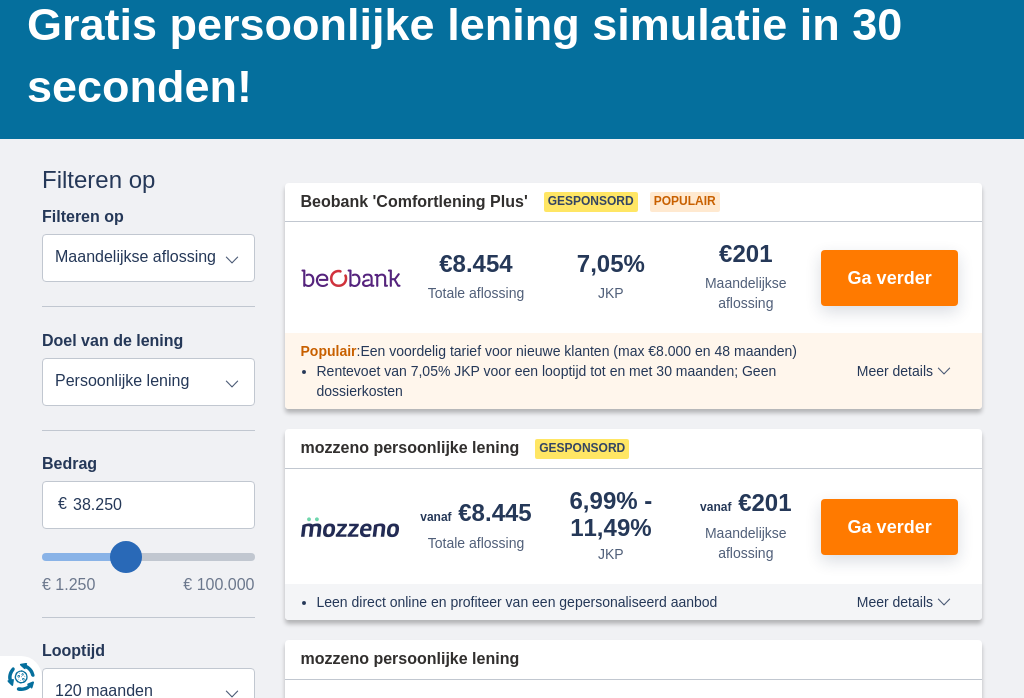 type on "39.250" 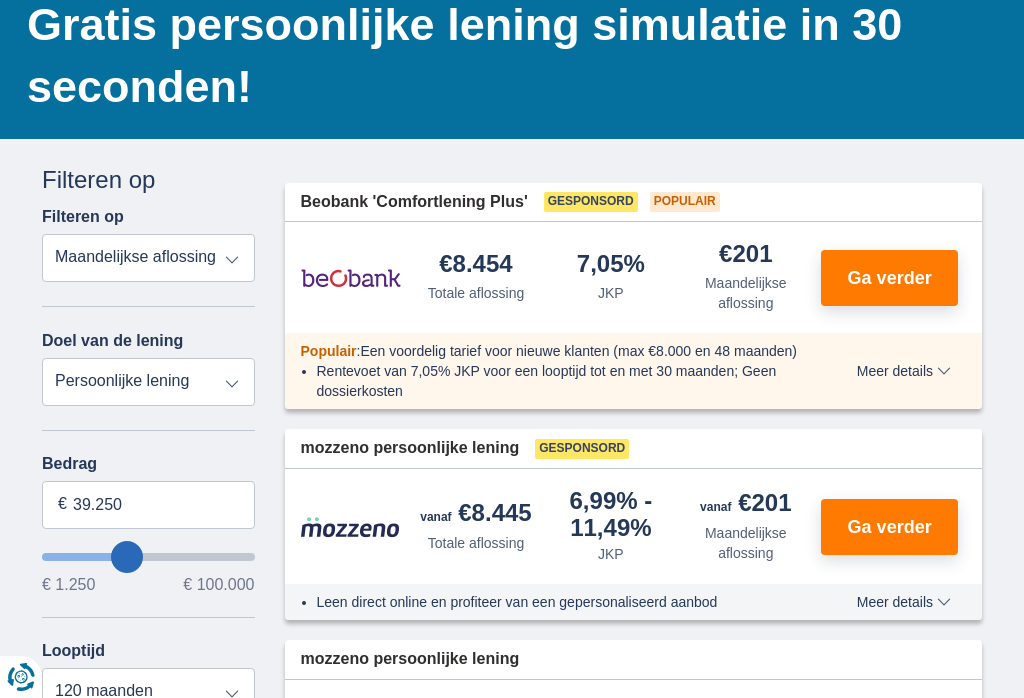 type on "40.250" 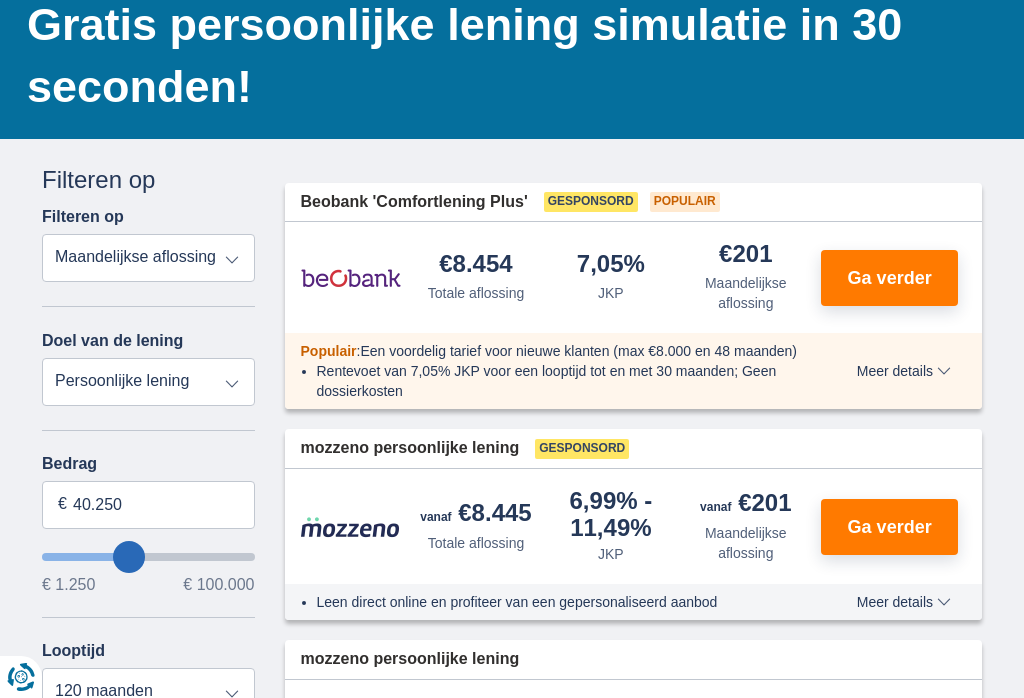 type on "41.250" 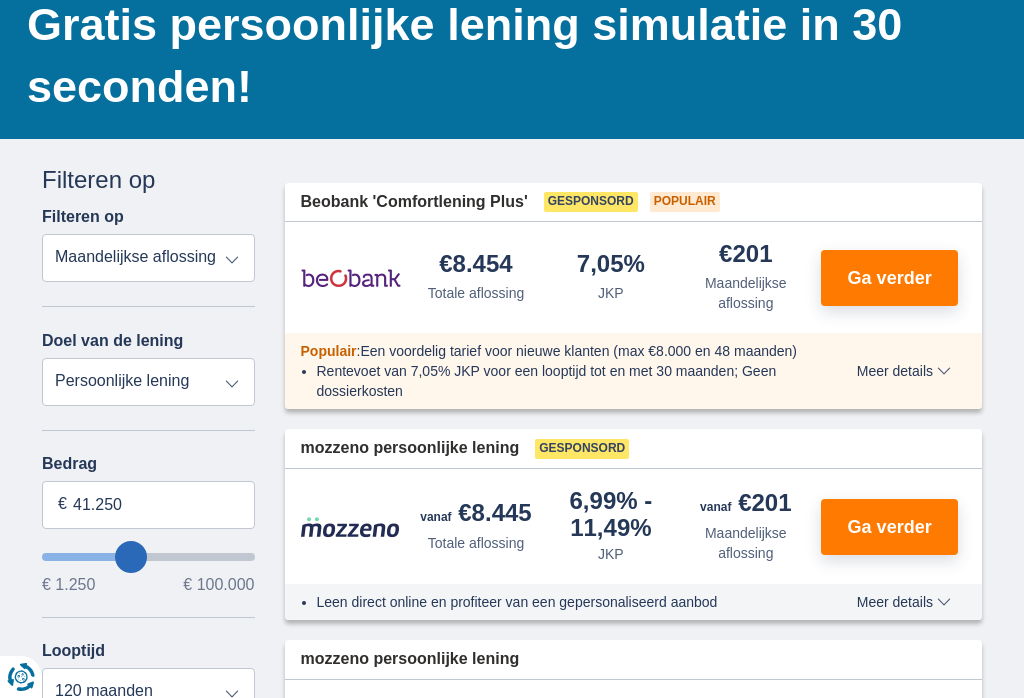 type on "42.250" 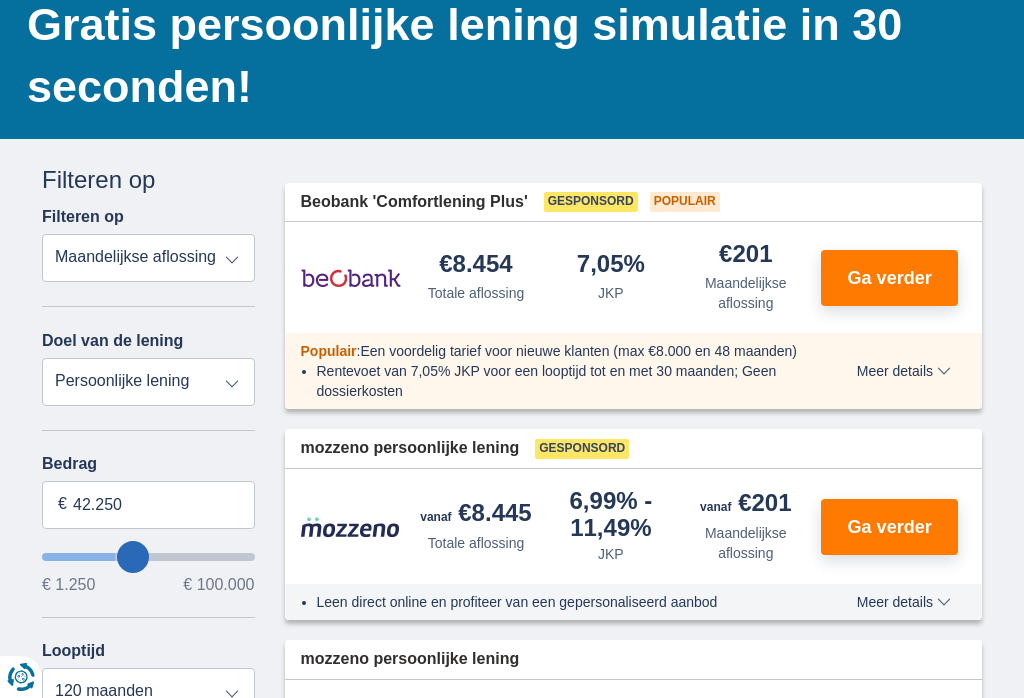 type on "43.250" 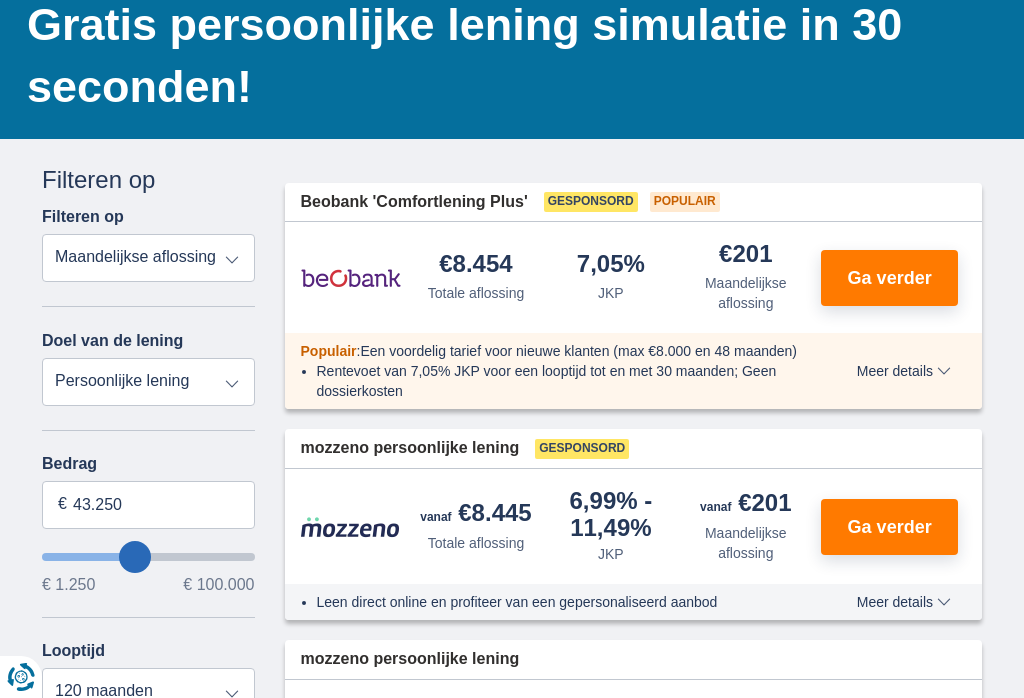 type on "44.250" 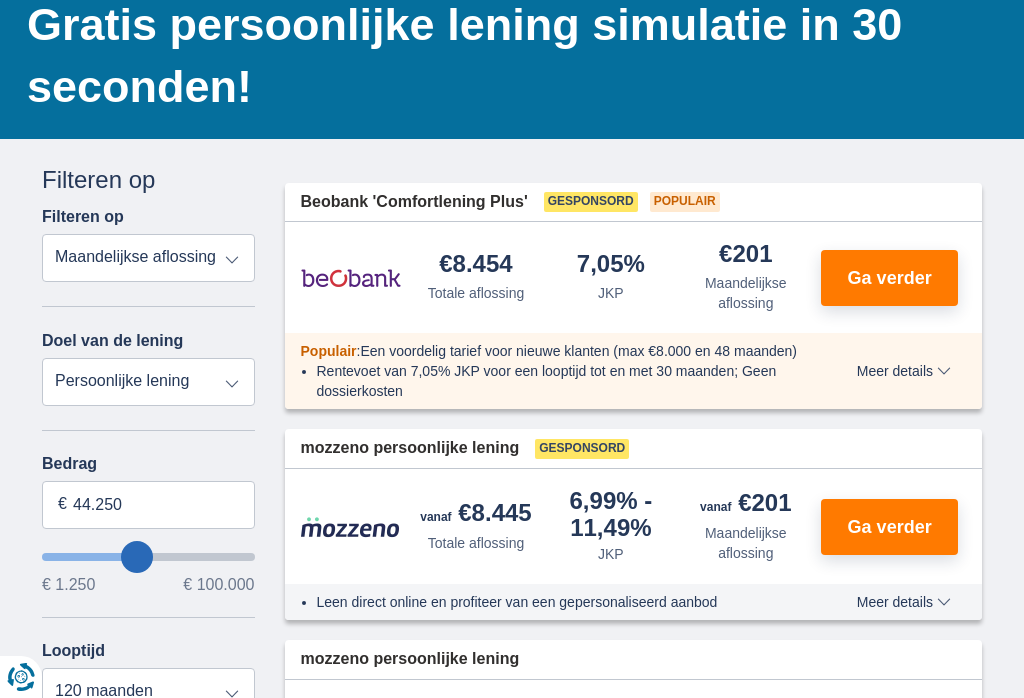 type on "45.250" 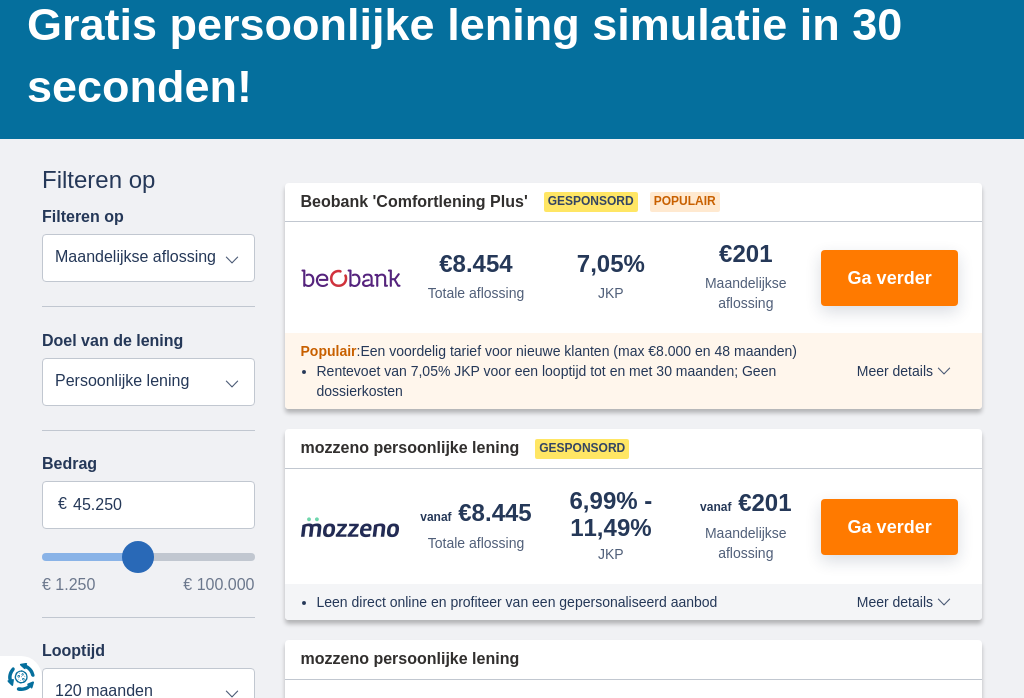 type on "46.250" 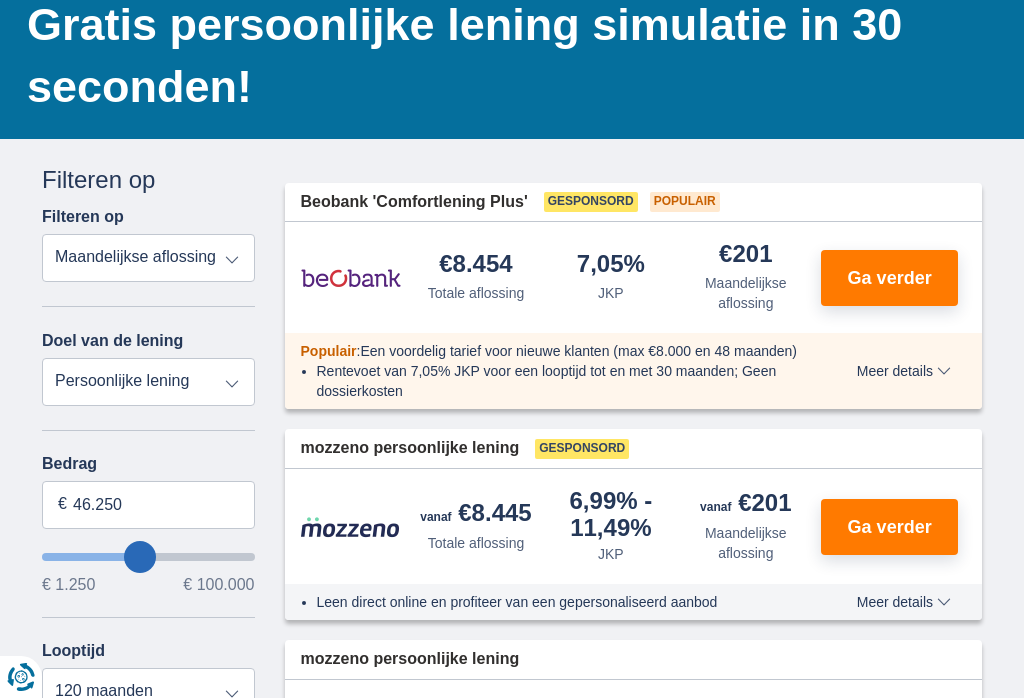 type on "47.250" 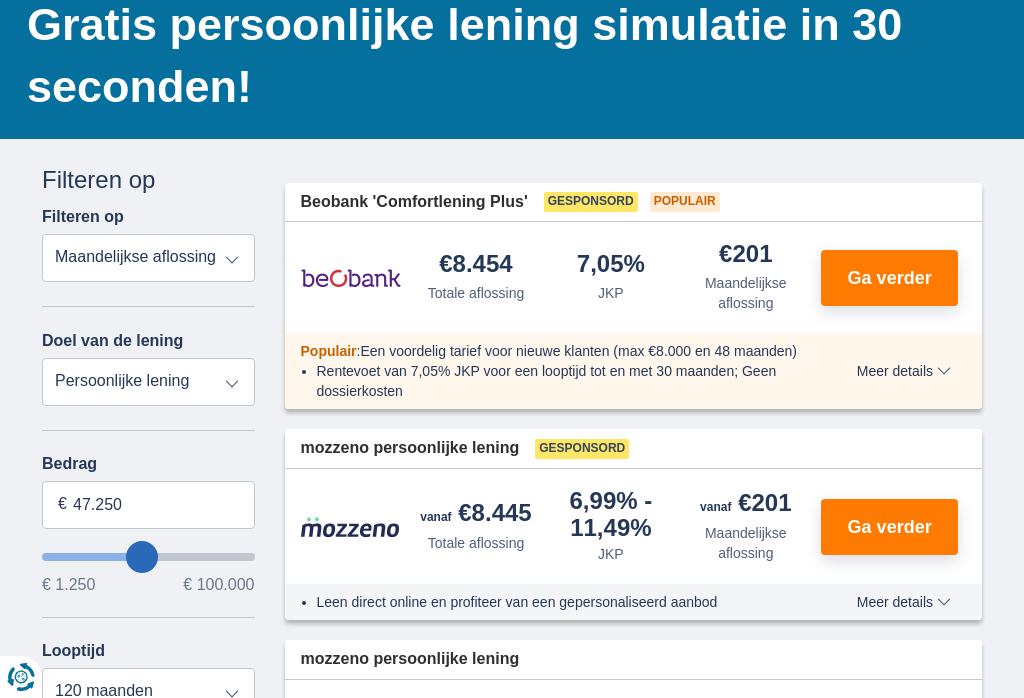 type on "48.250" 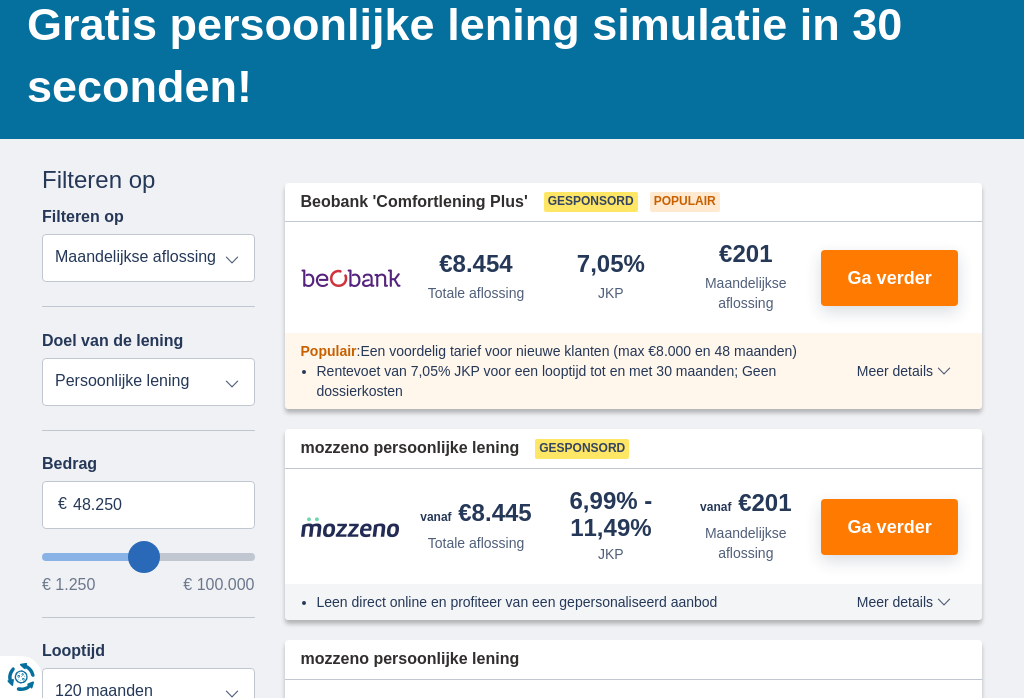 type on "49.250" 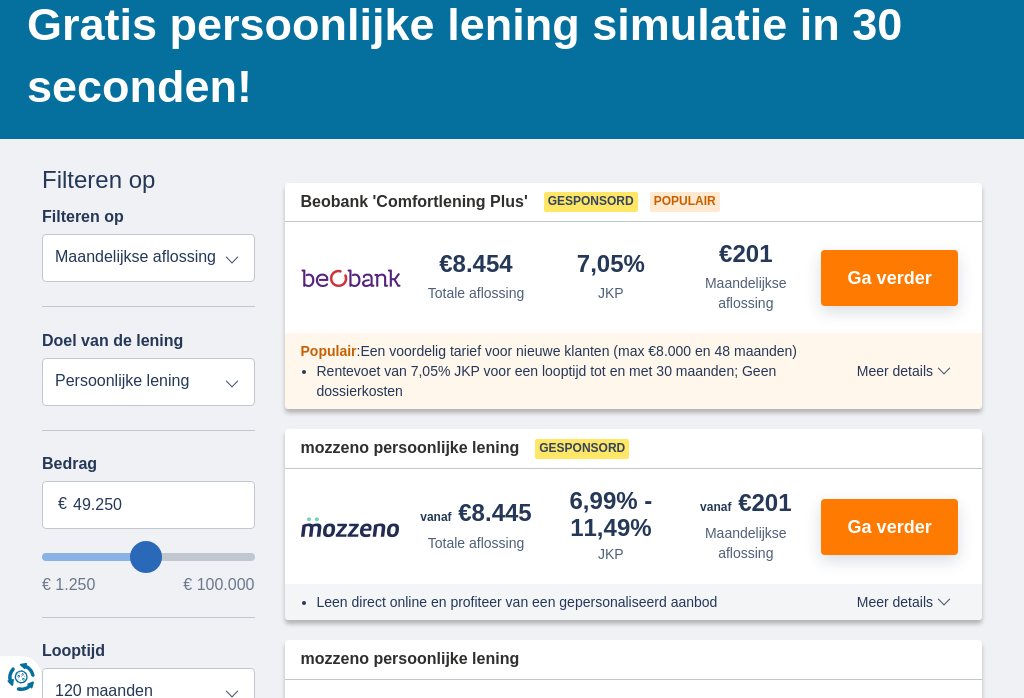 type on "50.250" 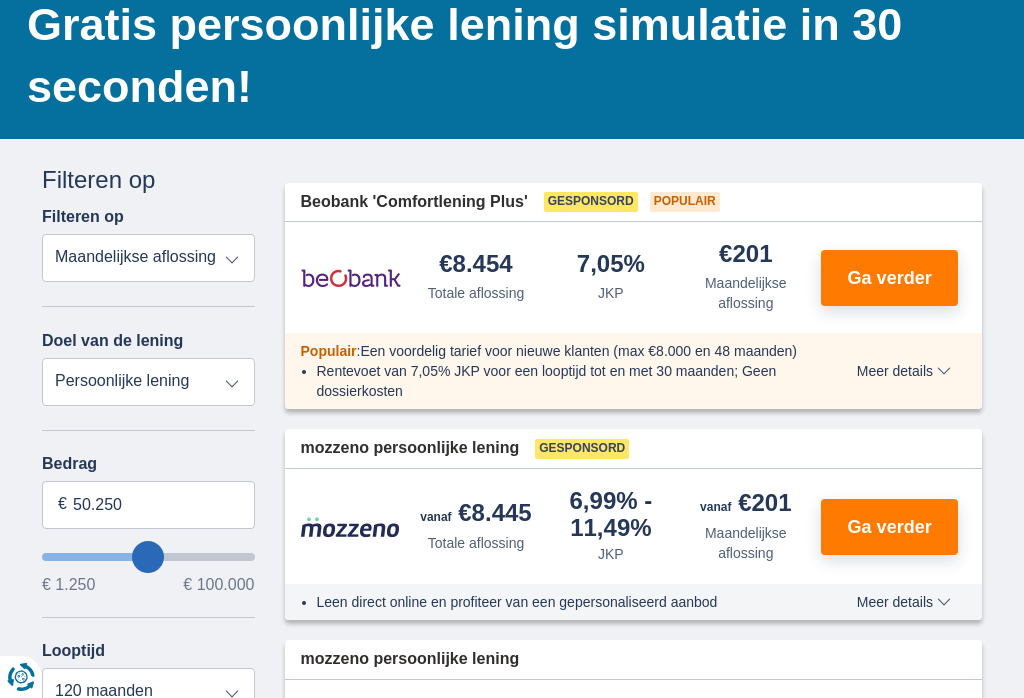 type on "48.250" 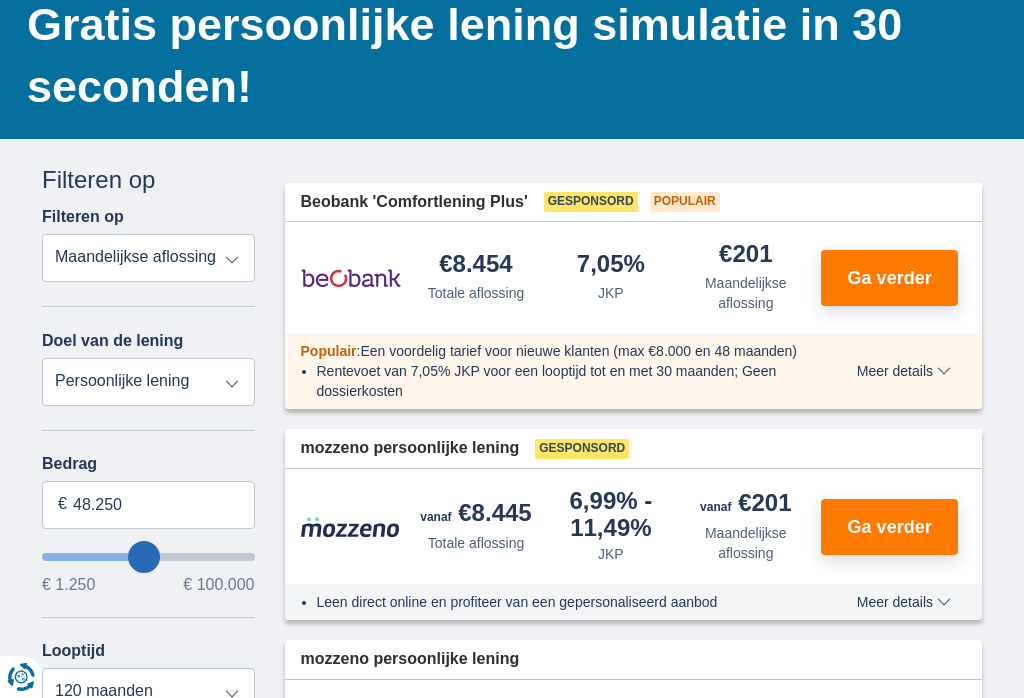 type on "47.250" 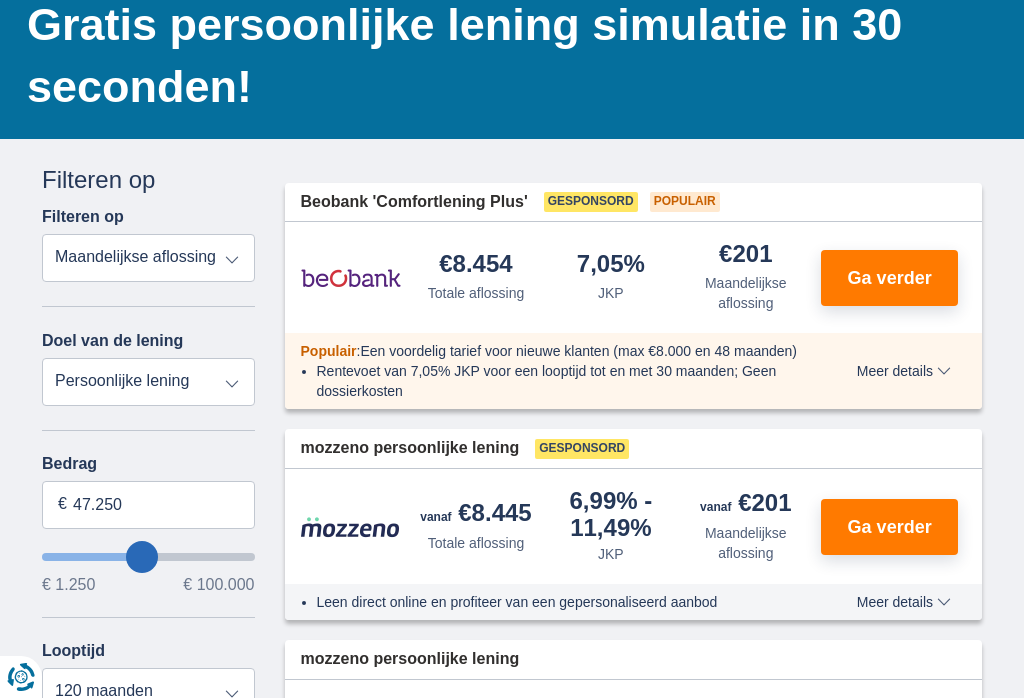 type on "46.250" 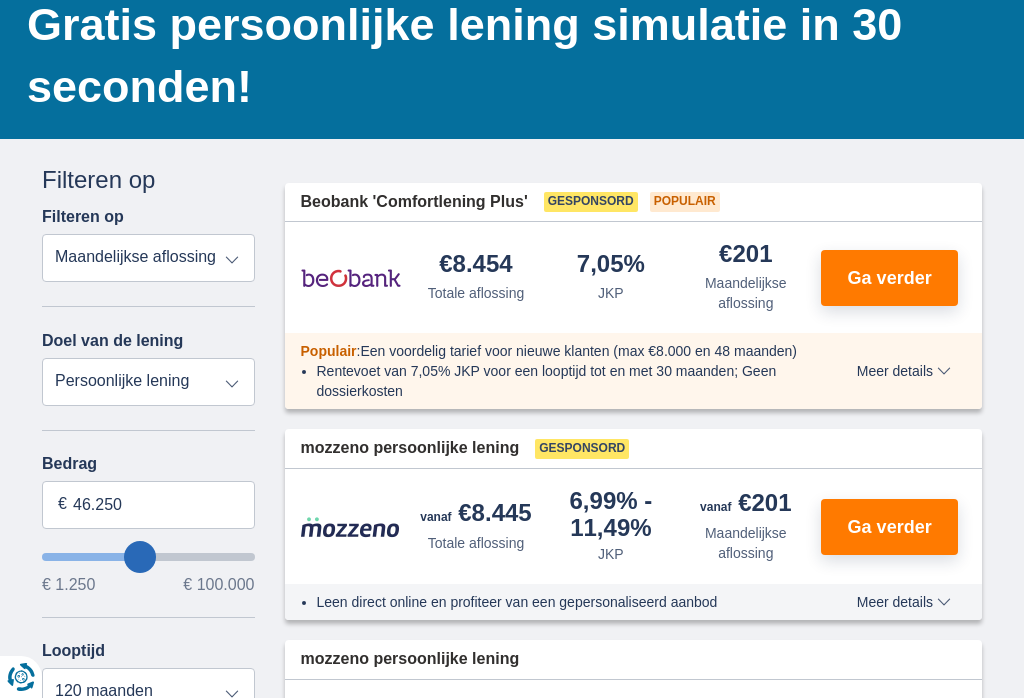 type on "45.250" 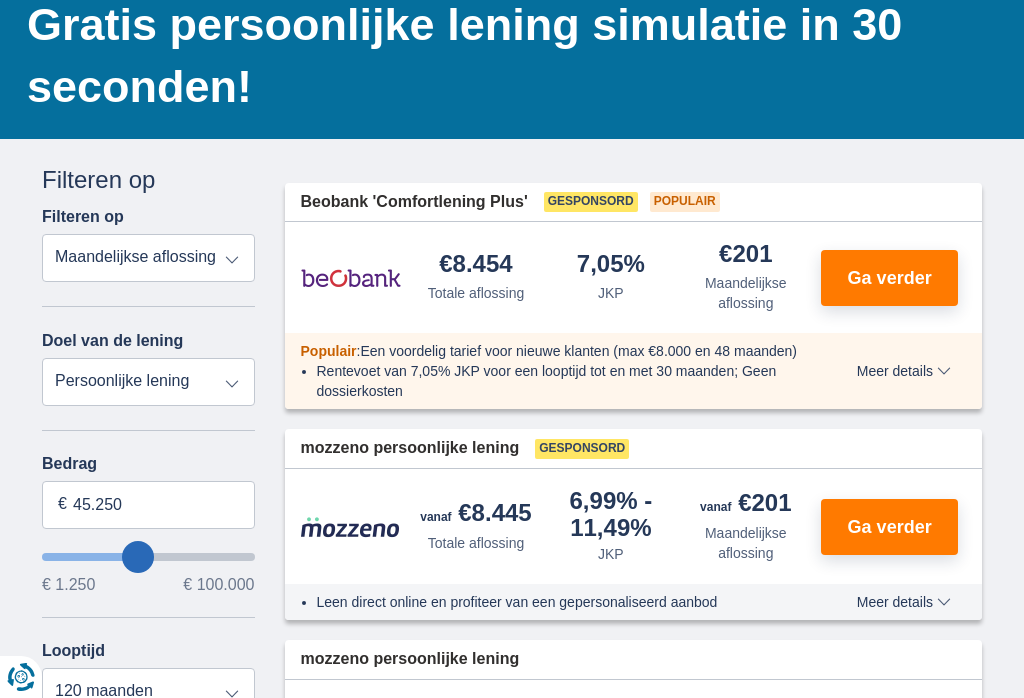 type on "44.250" 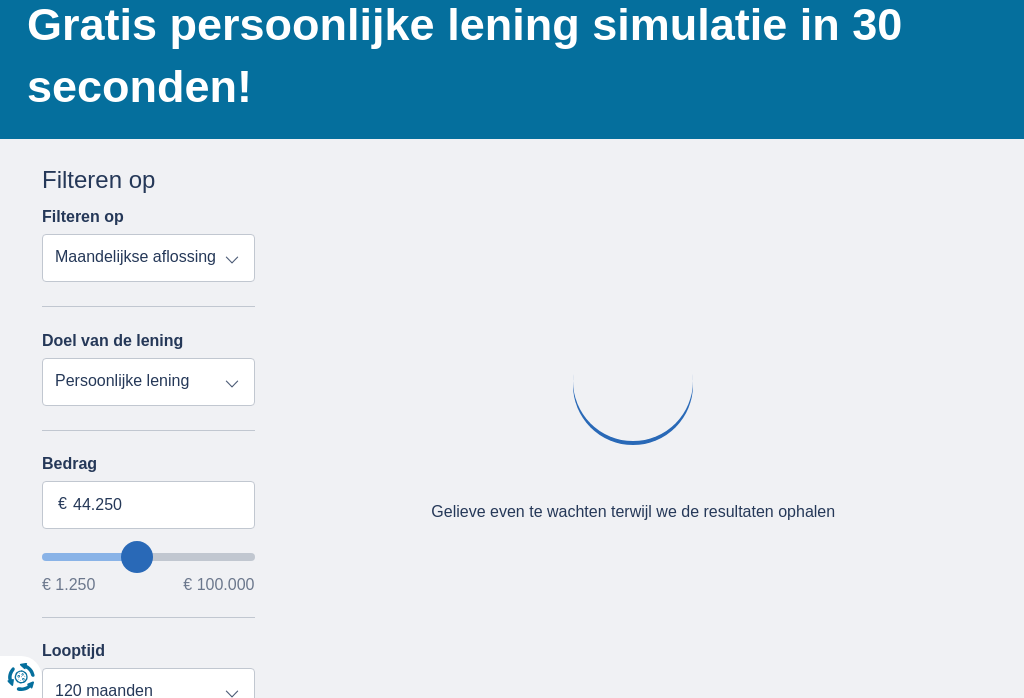 type on "44250" 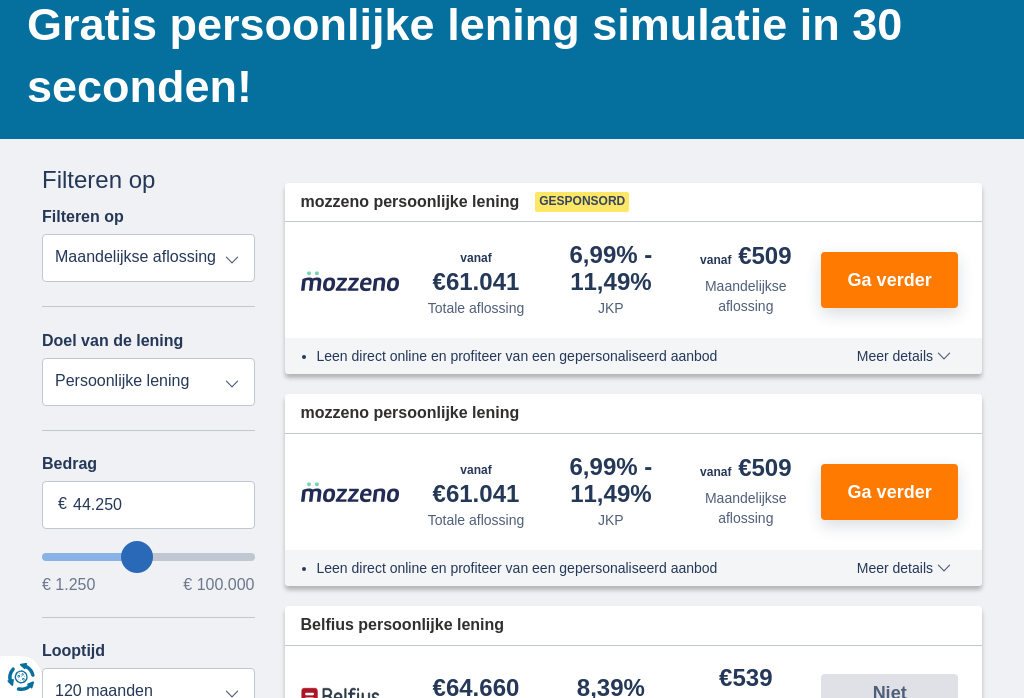 type on "43.250" 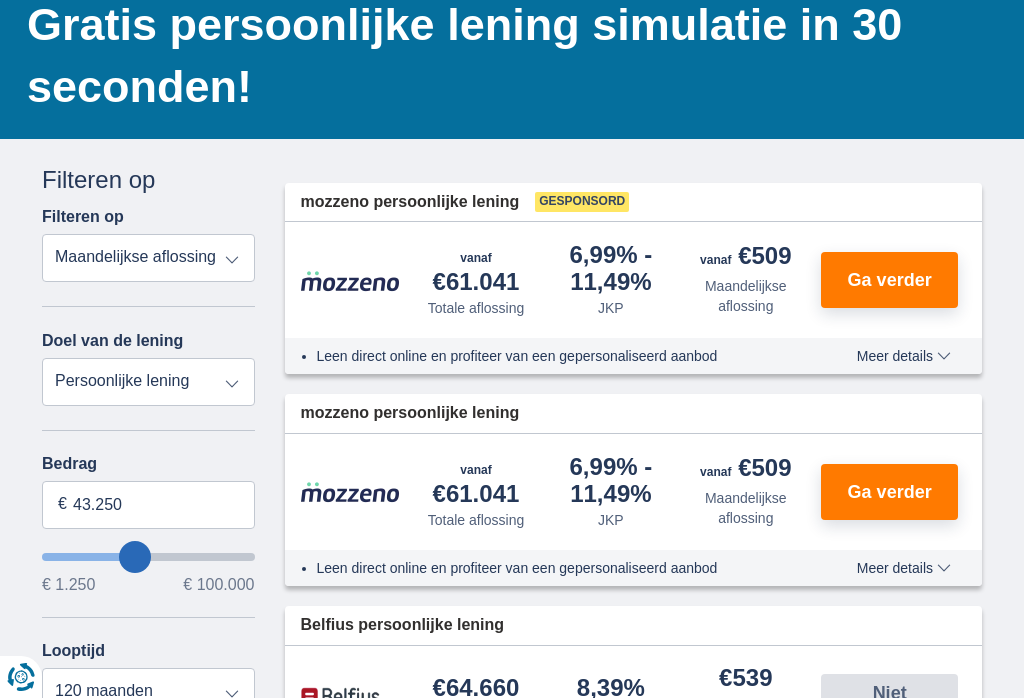 type on "42.250" 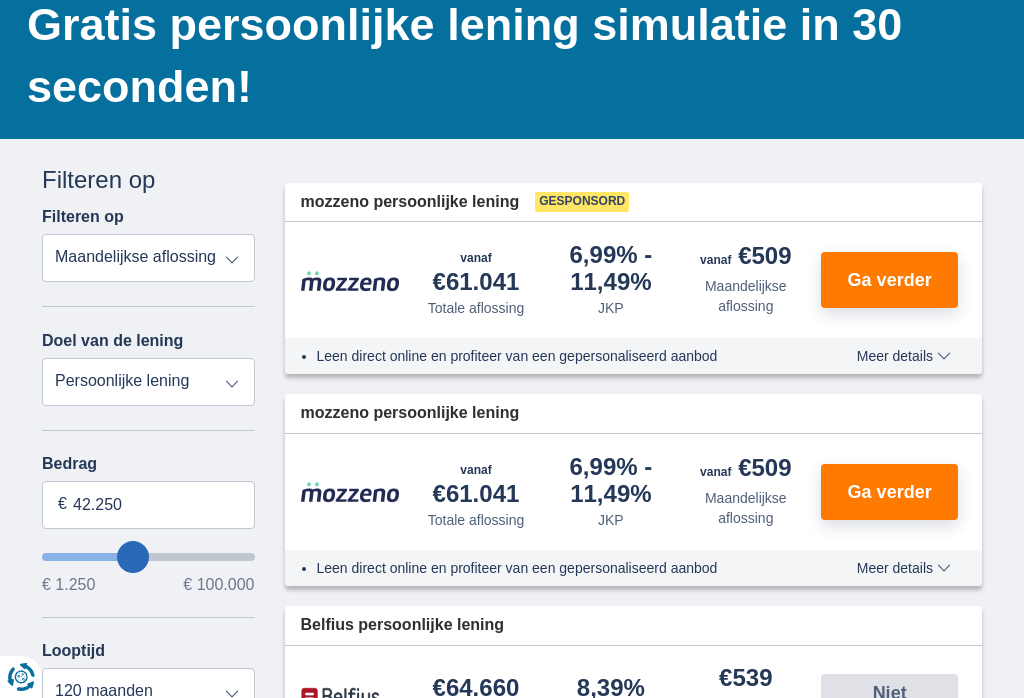 type on "41.250" 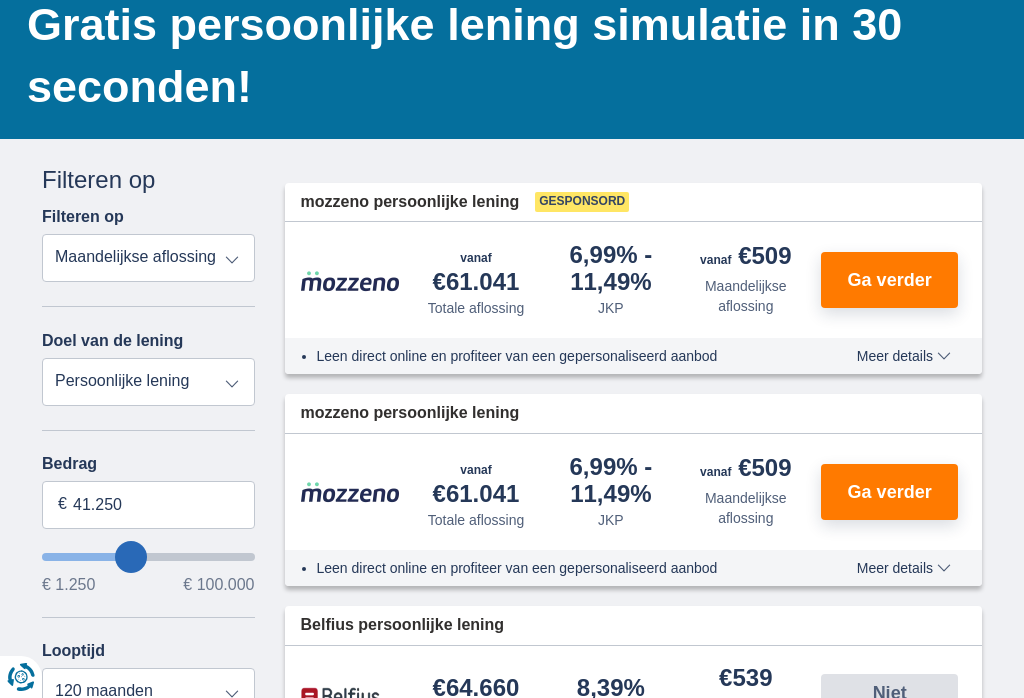 type on "40.250" 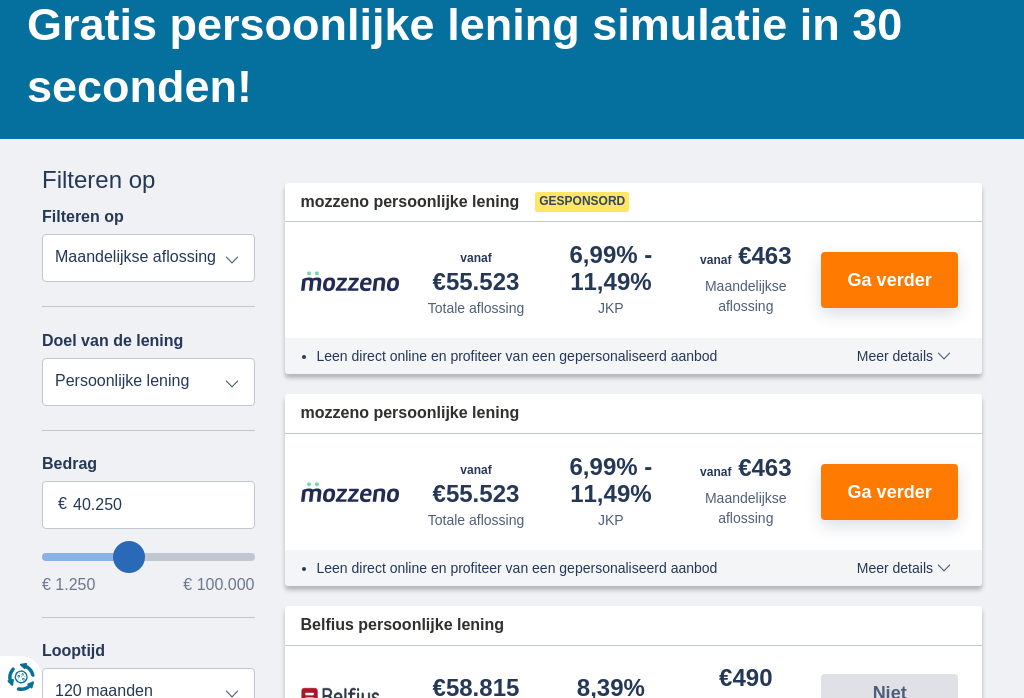type on "38.250" 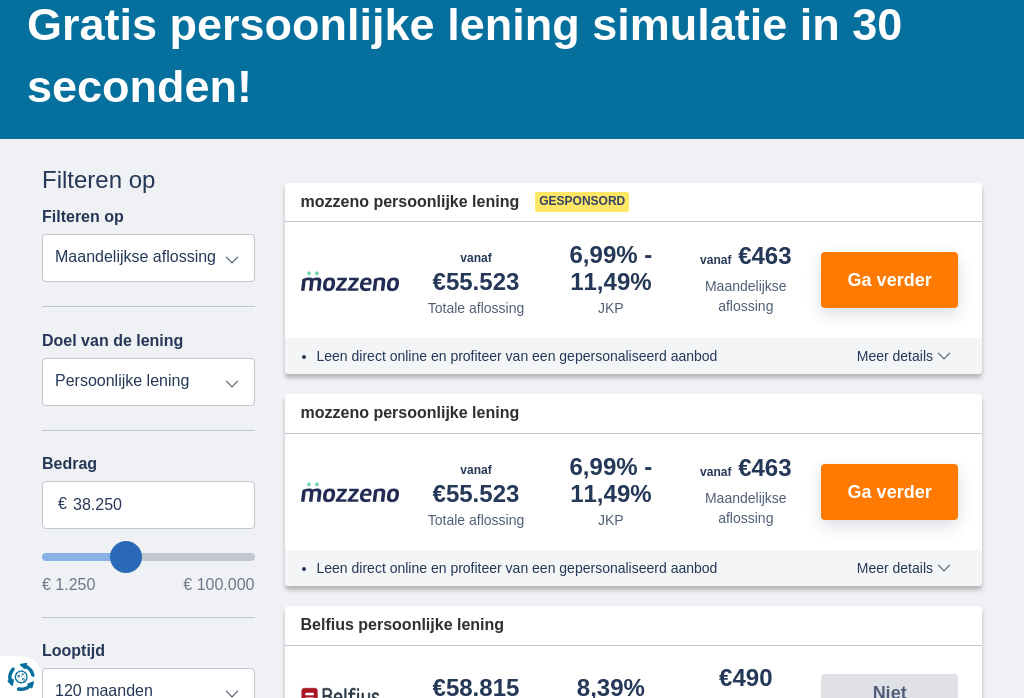 type on "37.250" 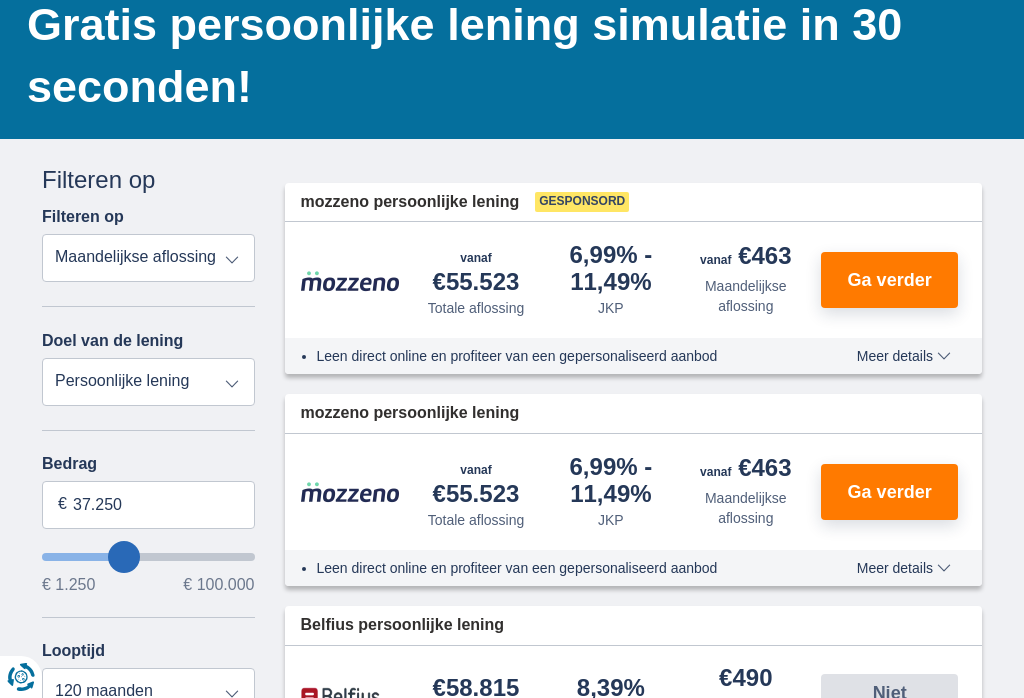 type on "36.250" 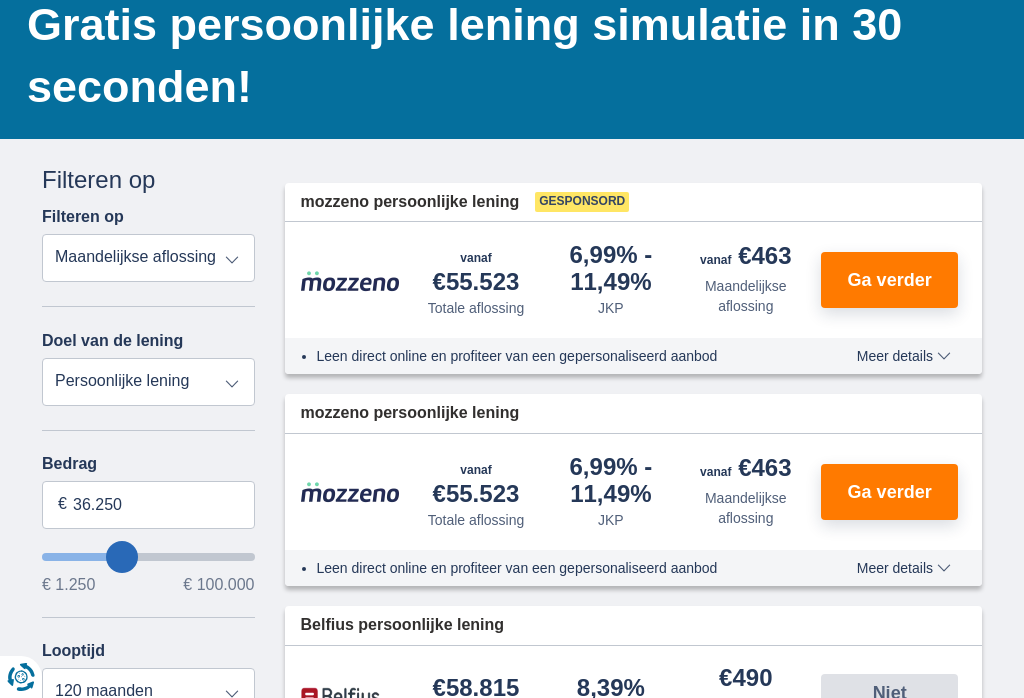 type on "38.250" 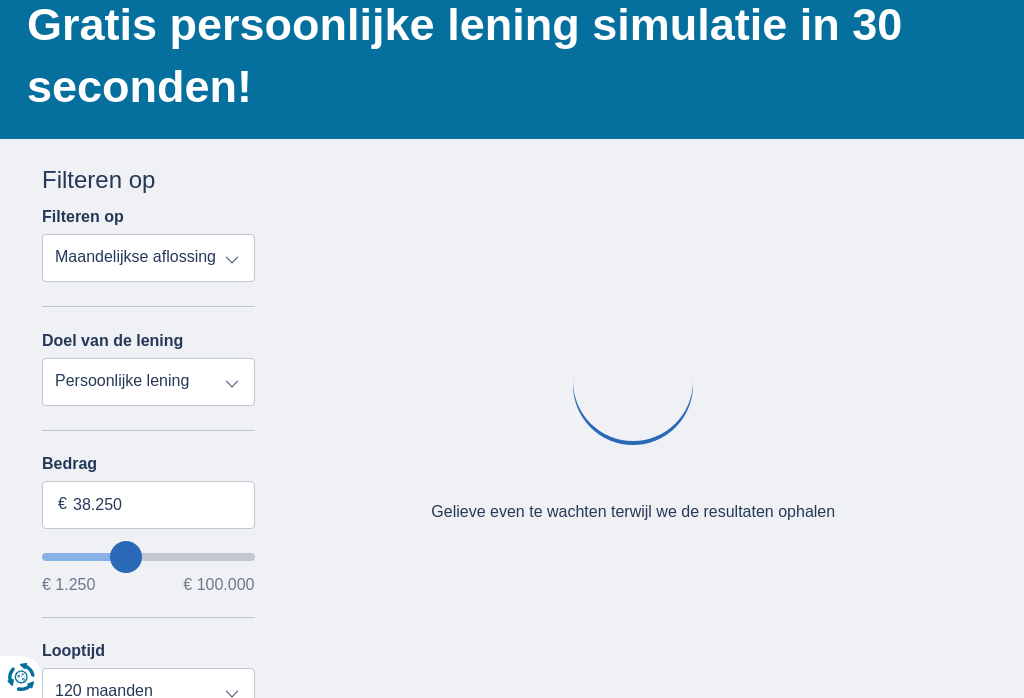 type on "39.250" 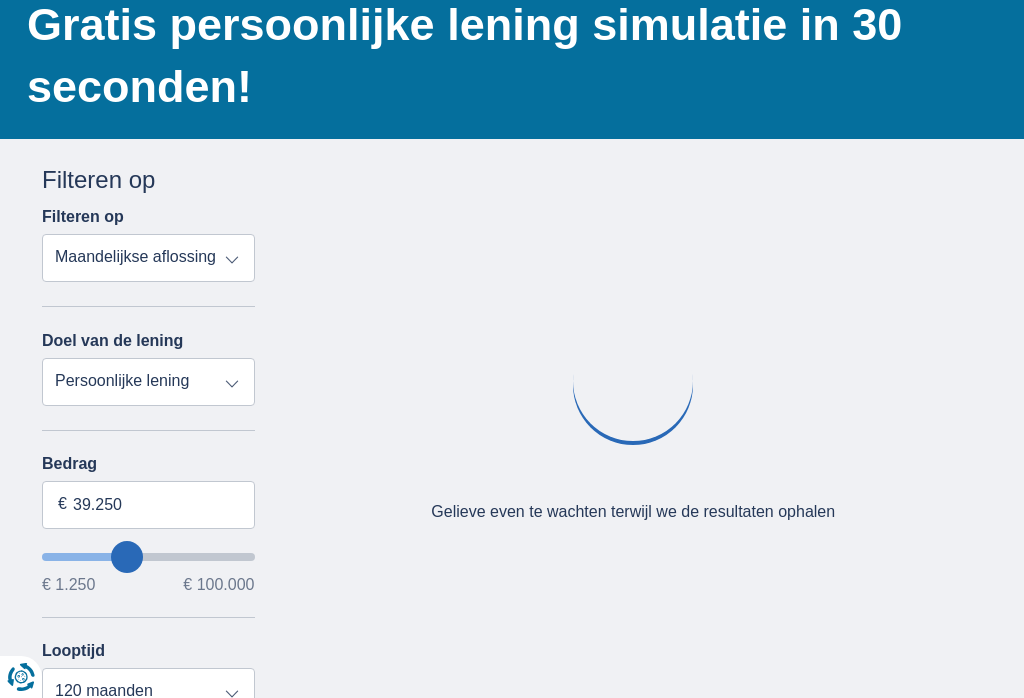 type on "40.250" 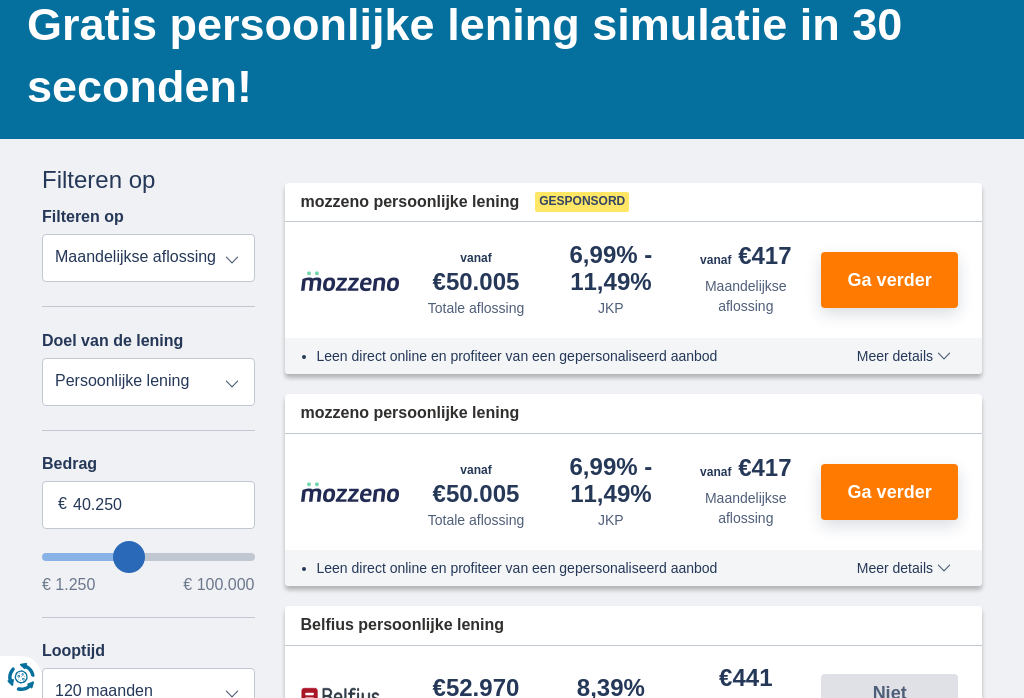 type on "41250" 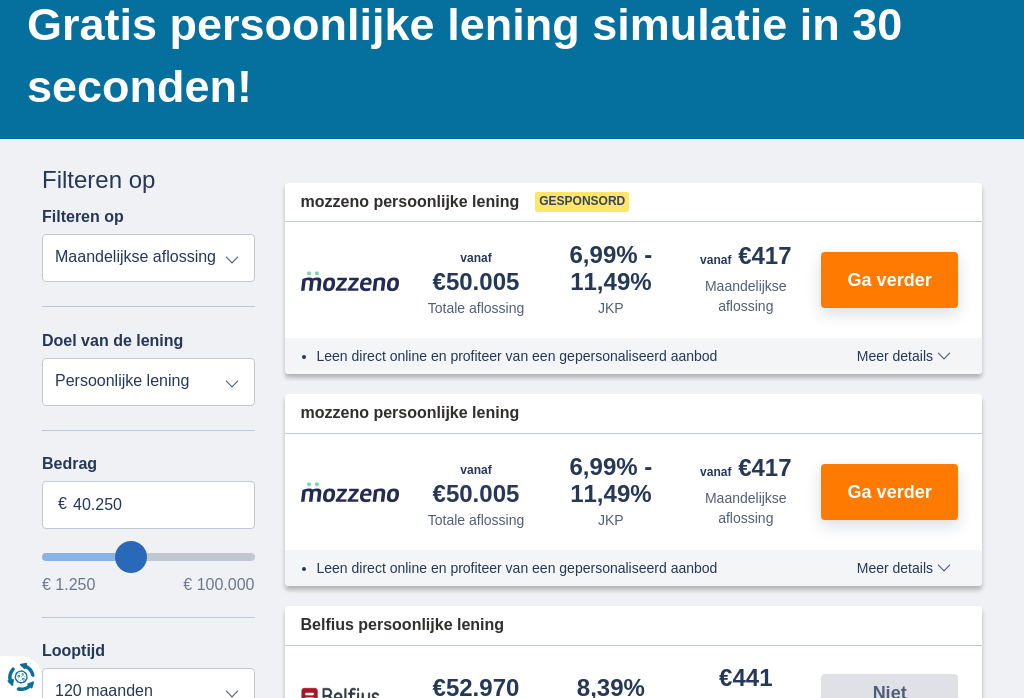 type on "41.250" 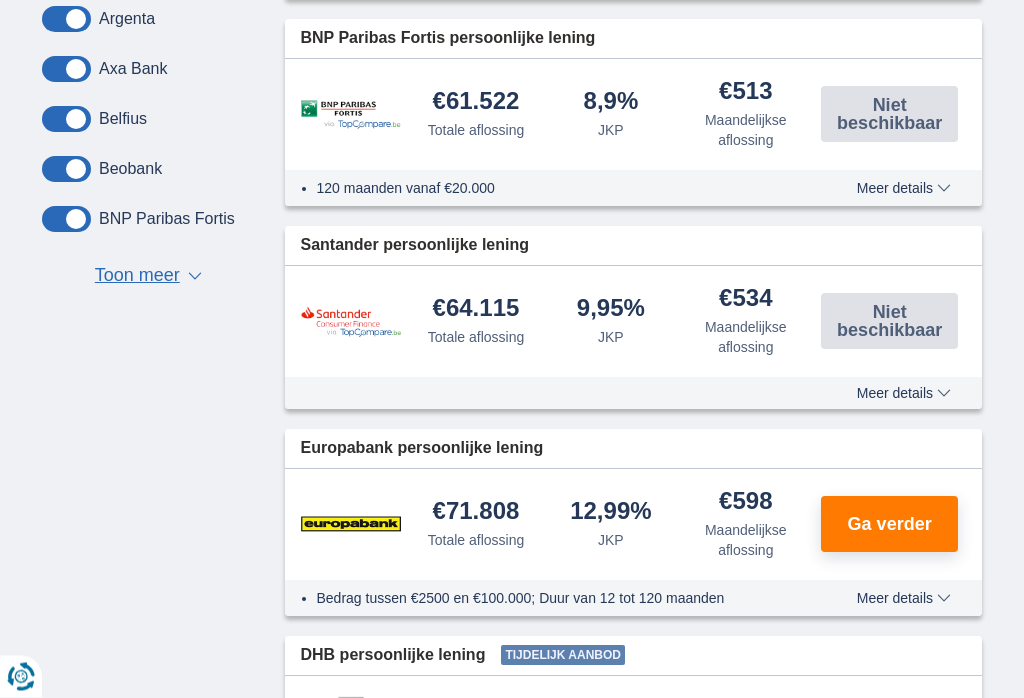 scroll, scrollTop: 989, scrollLeft: 0, axis: vertical 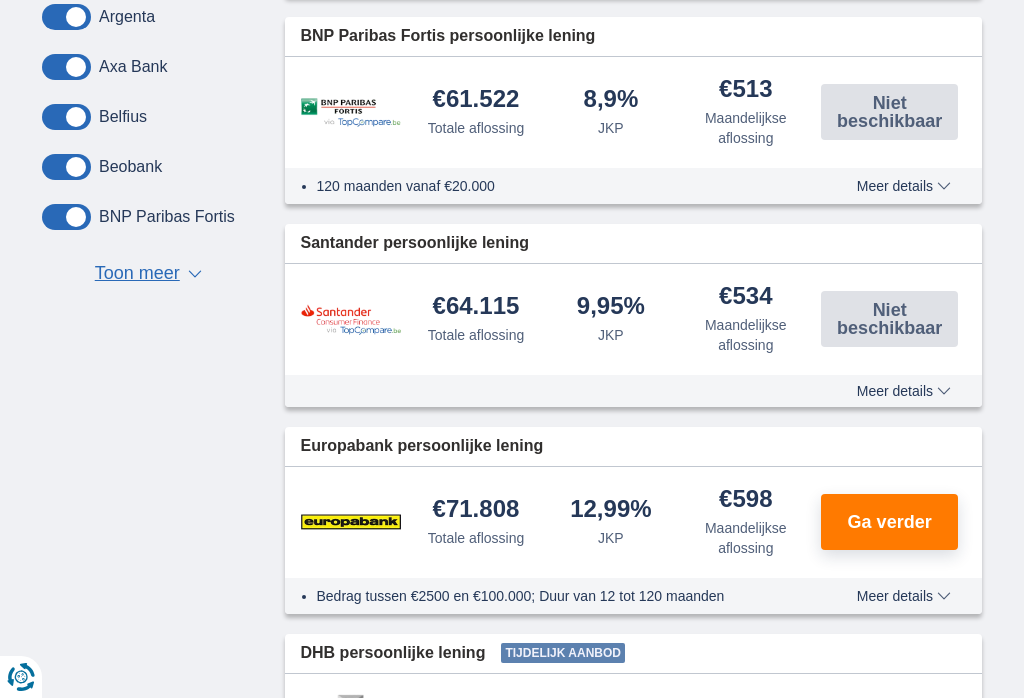 click on "Meer details" at bounding box center (904, 596) 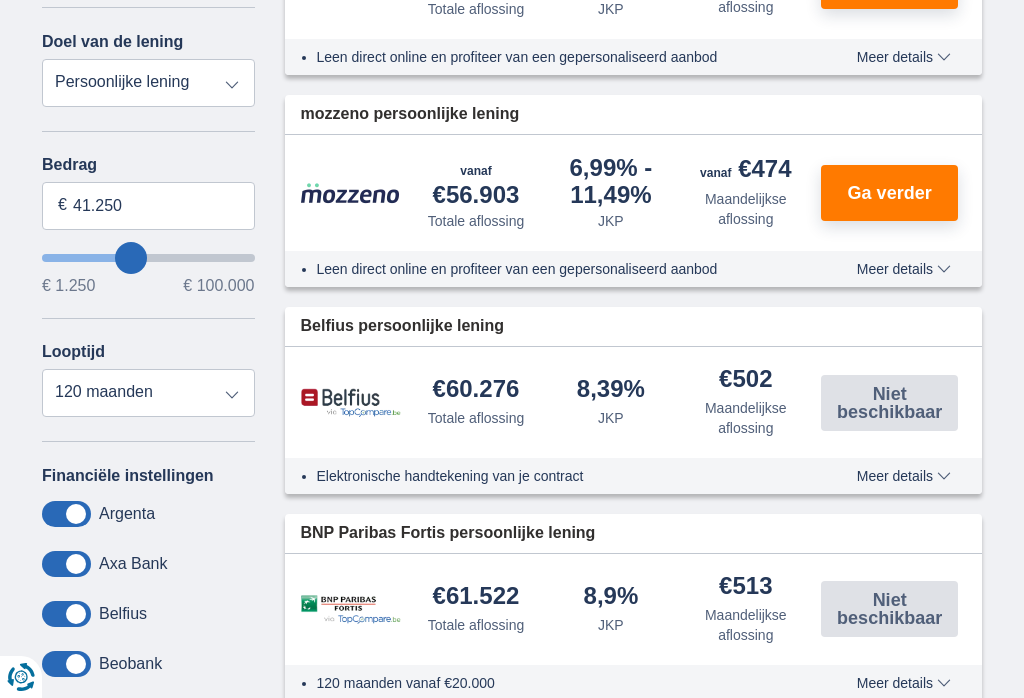 scroll, scrollTop: 490, scrollLeft: 0, axis: vertical 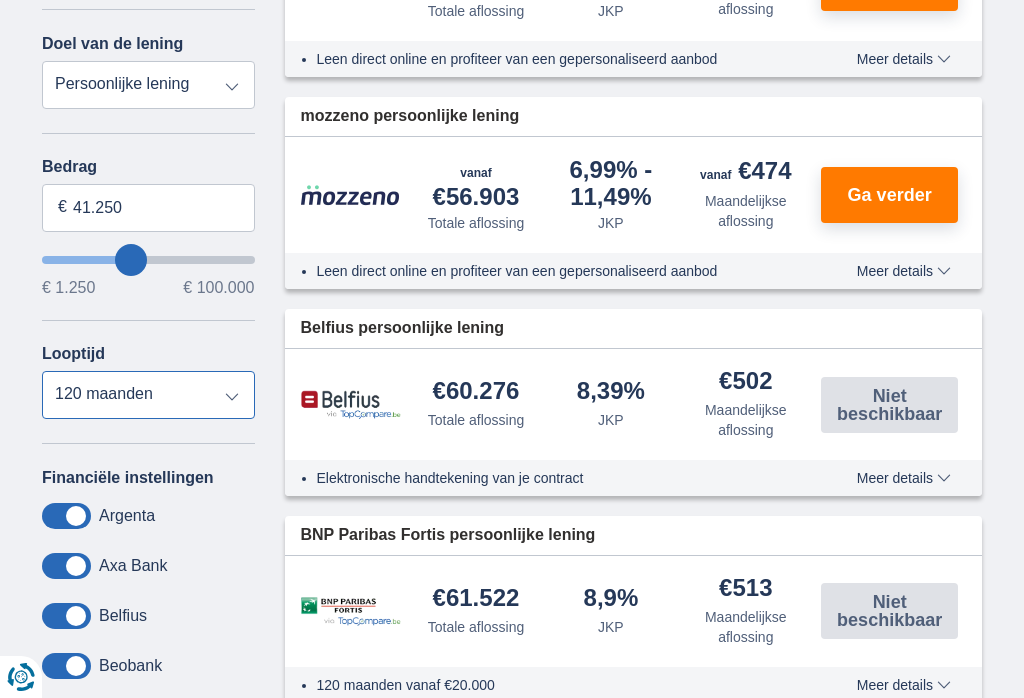 click on "12 maanden
18 maanden
24 maanden
30 maanden
36 maanden
42 maanden
48 maanden
60 maanden
72 maanden
84 maanden
96 maanden
120 maanden" at bounding box center (148, 395) 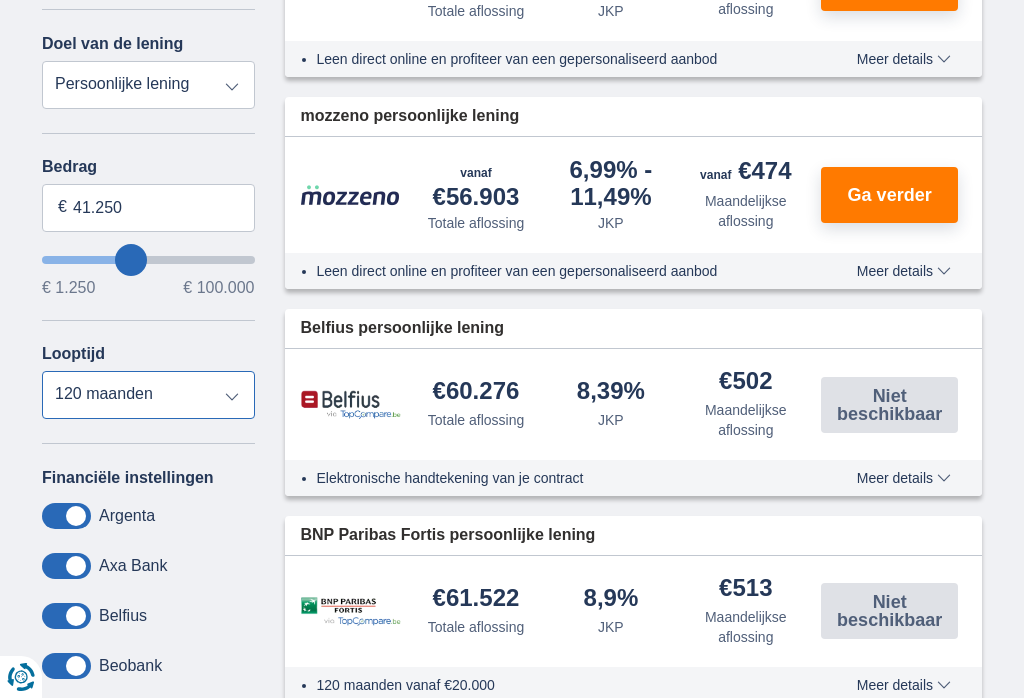 select on "72" 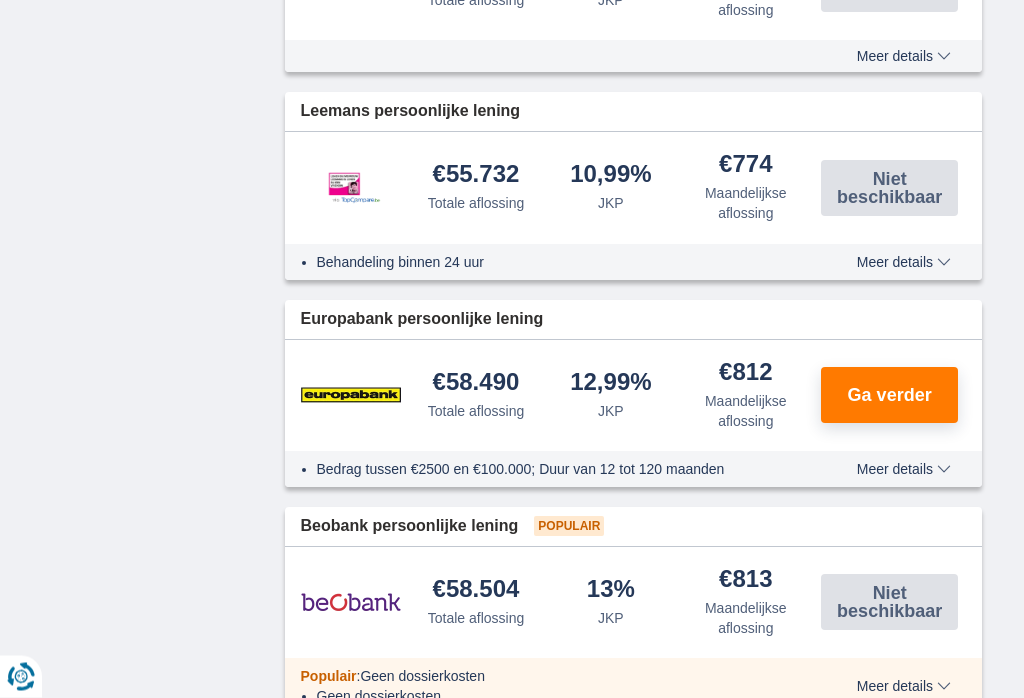scroll, scrollTop: 1741, scrollLeft: 0, axis: vertical 